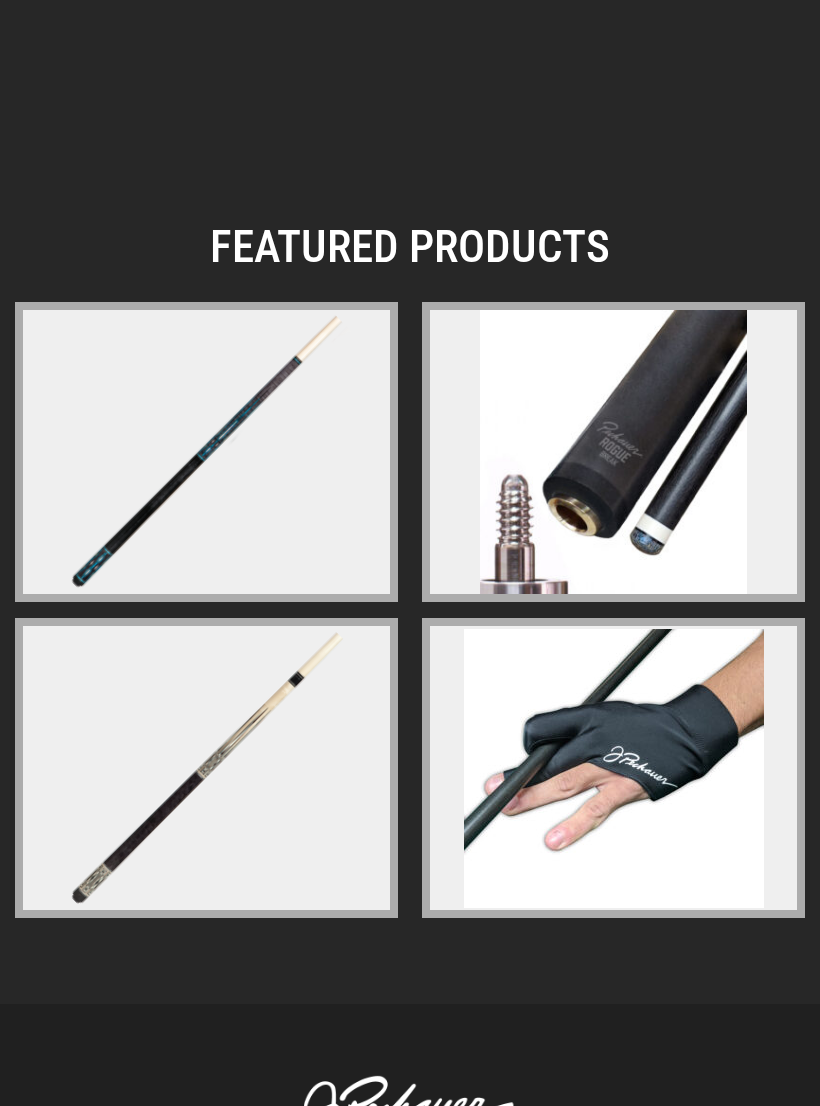scroll, scrollTop: 4262, scrollLeft: 0, axis: vertical 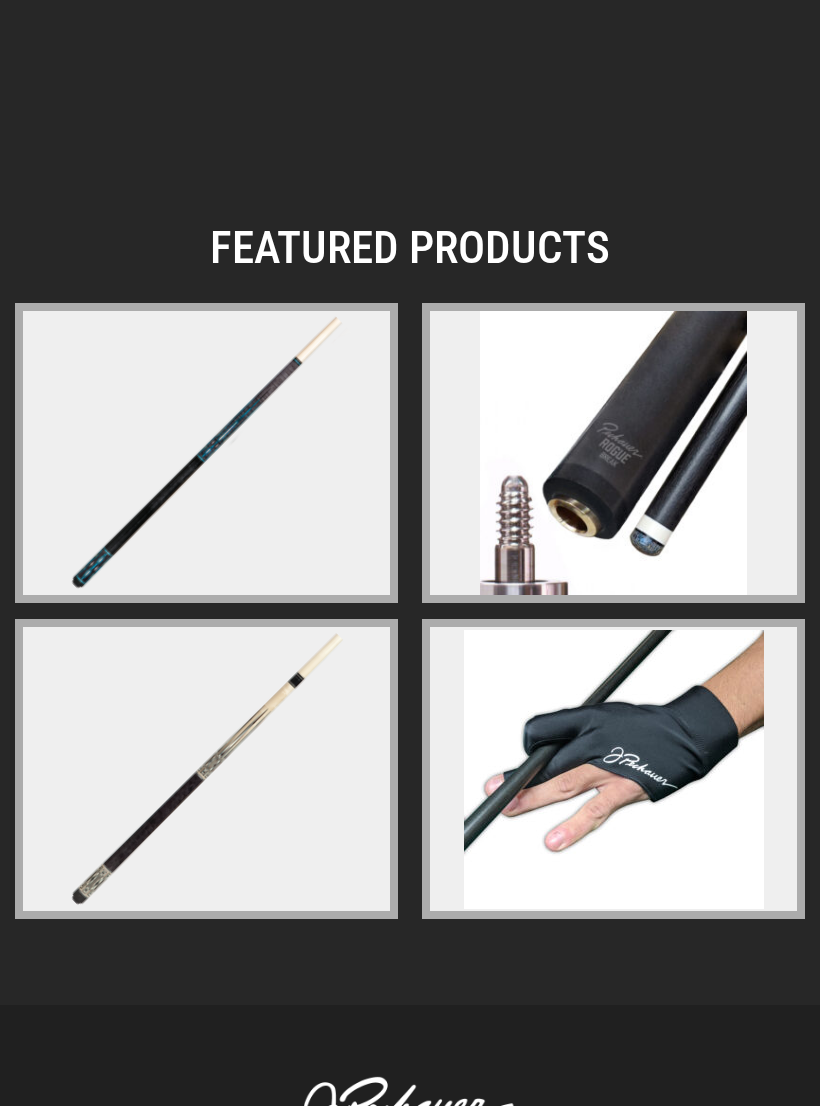 click at bounding box center [206, 452] 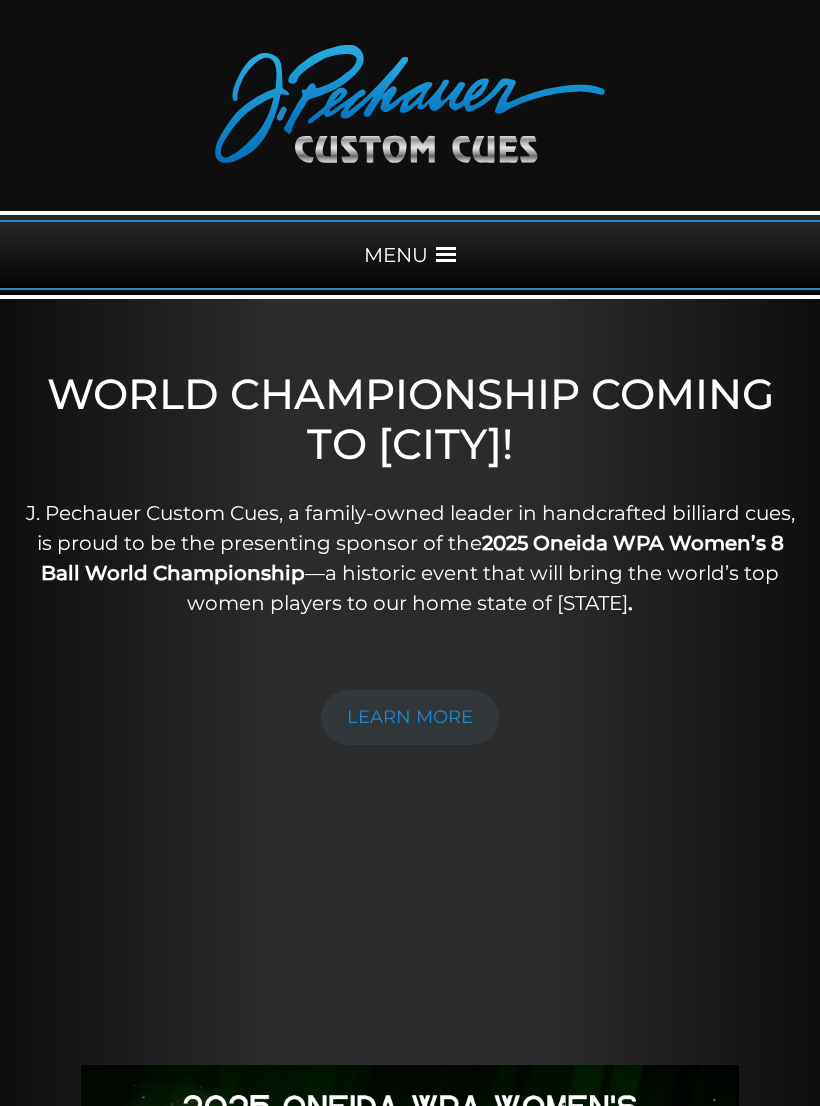 scroll, scrollTop: 0, scrollLeft: 0, axis: both 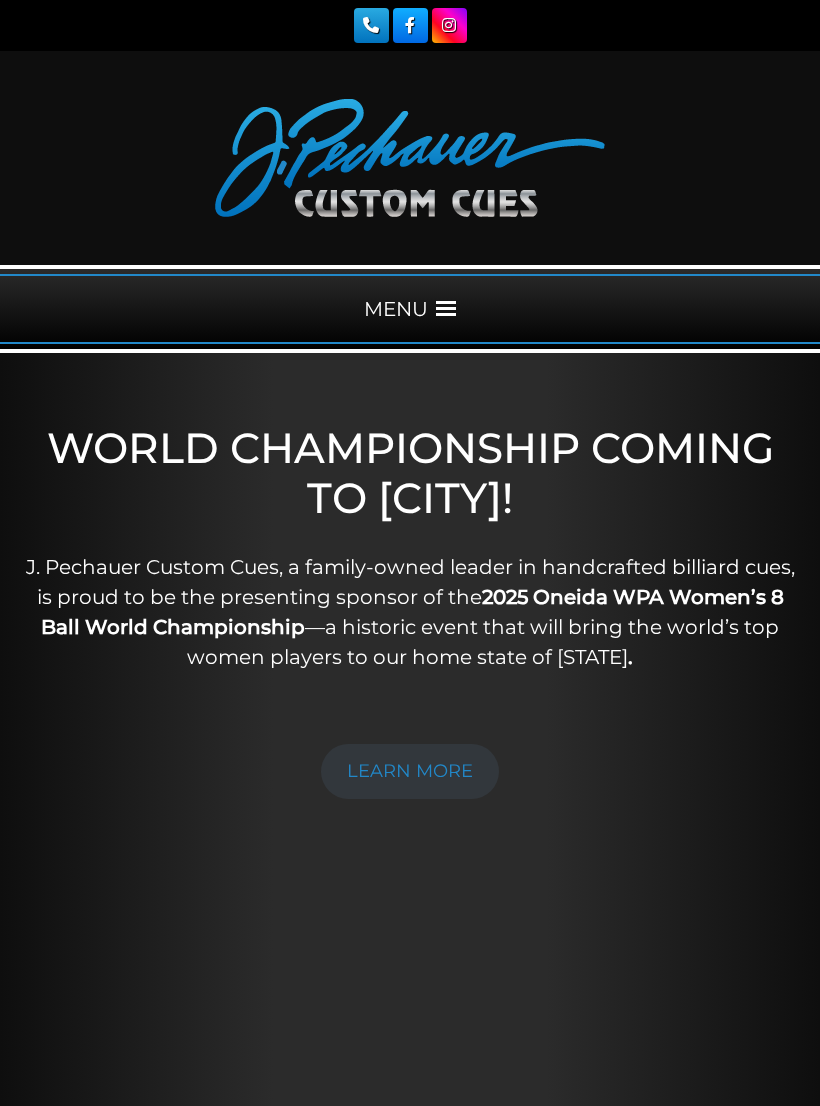 click at bounding box center [446, 309] 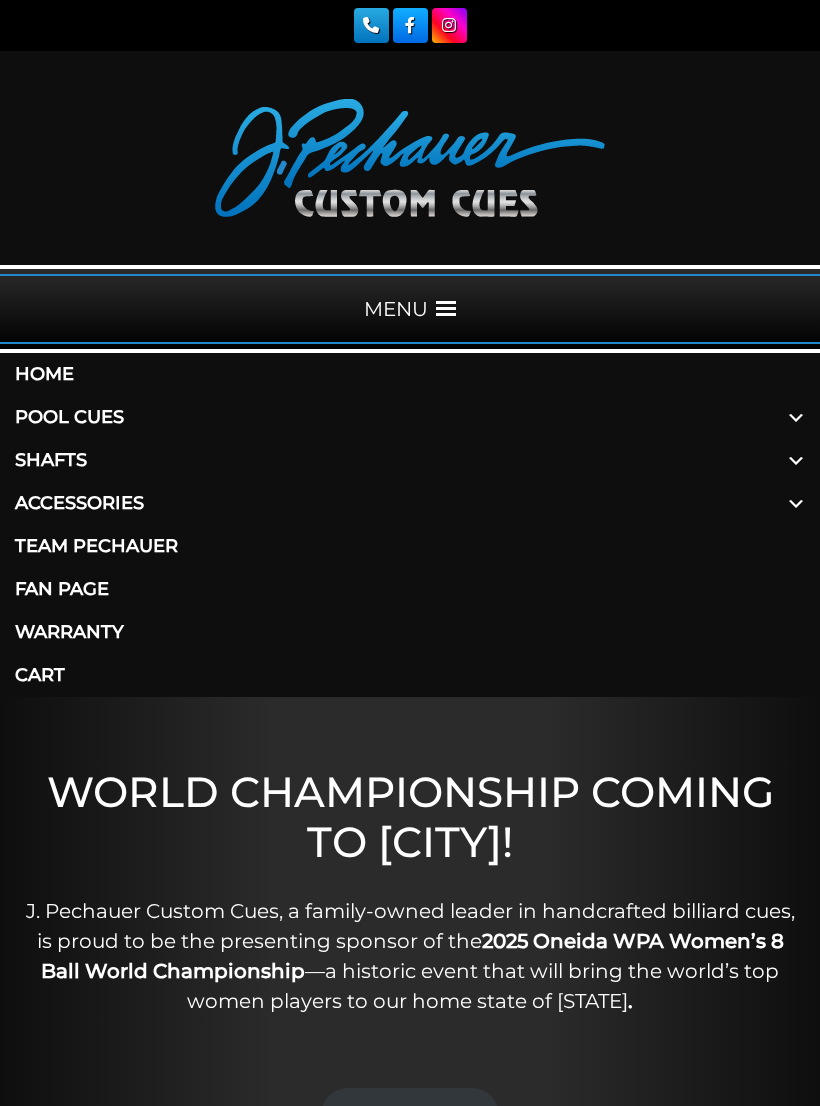 click on "Accessories" at bounding box center [410, 503] 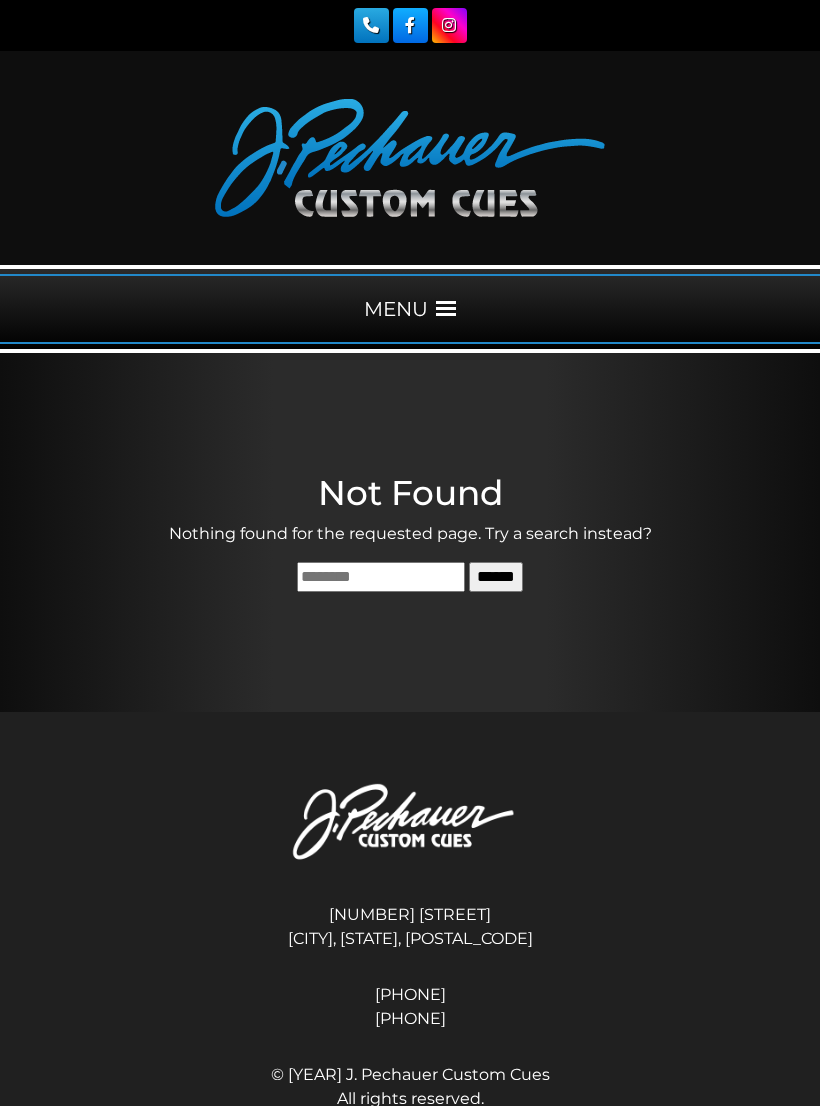 scroll, scrollTop: 0, scrollLeft: 0, axis: both 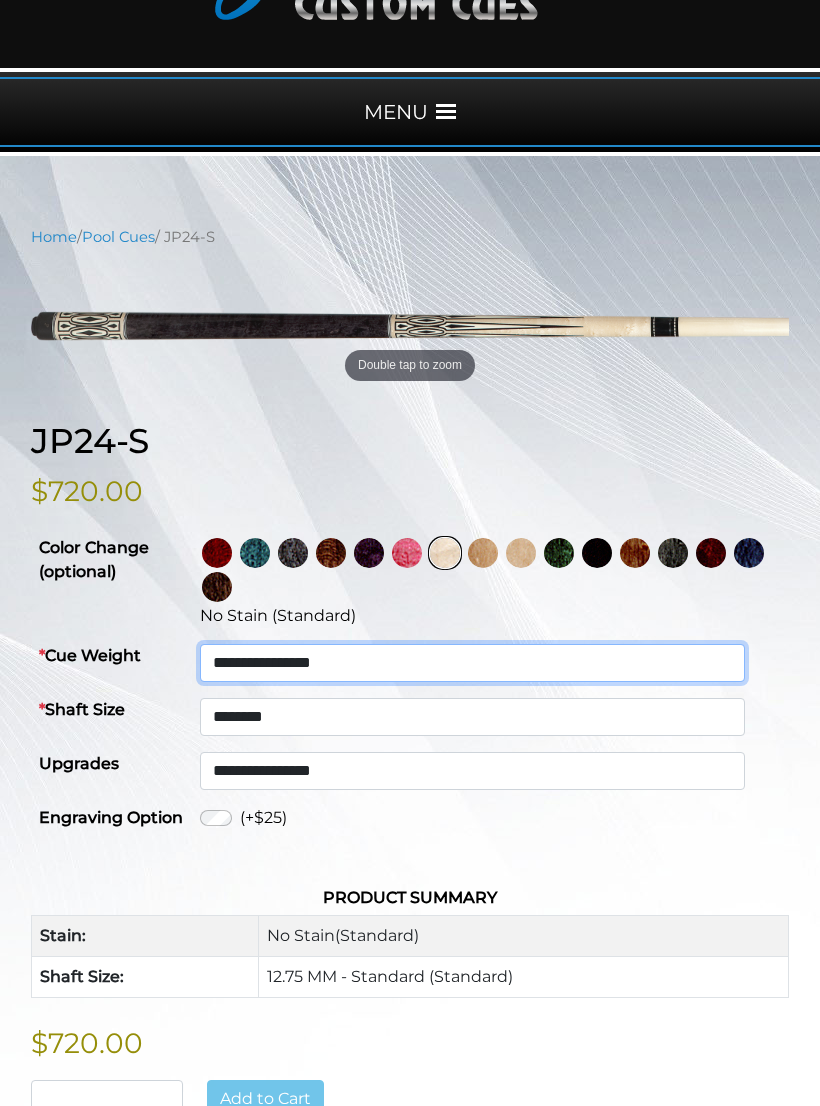 click on "**********" at bounding box center (472, 664) 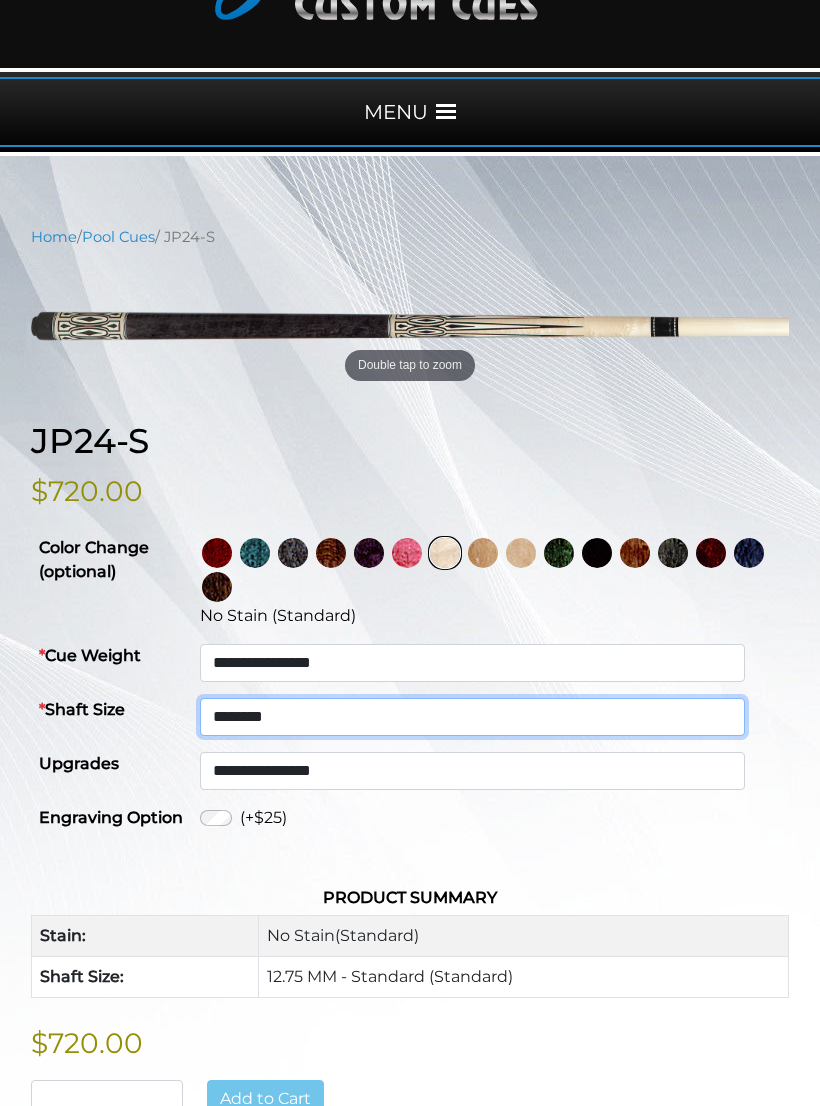 click on "**********" at bounding box center [472, 663] 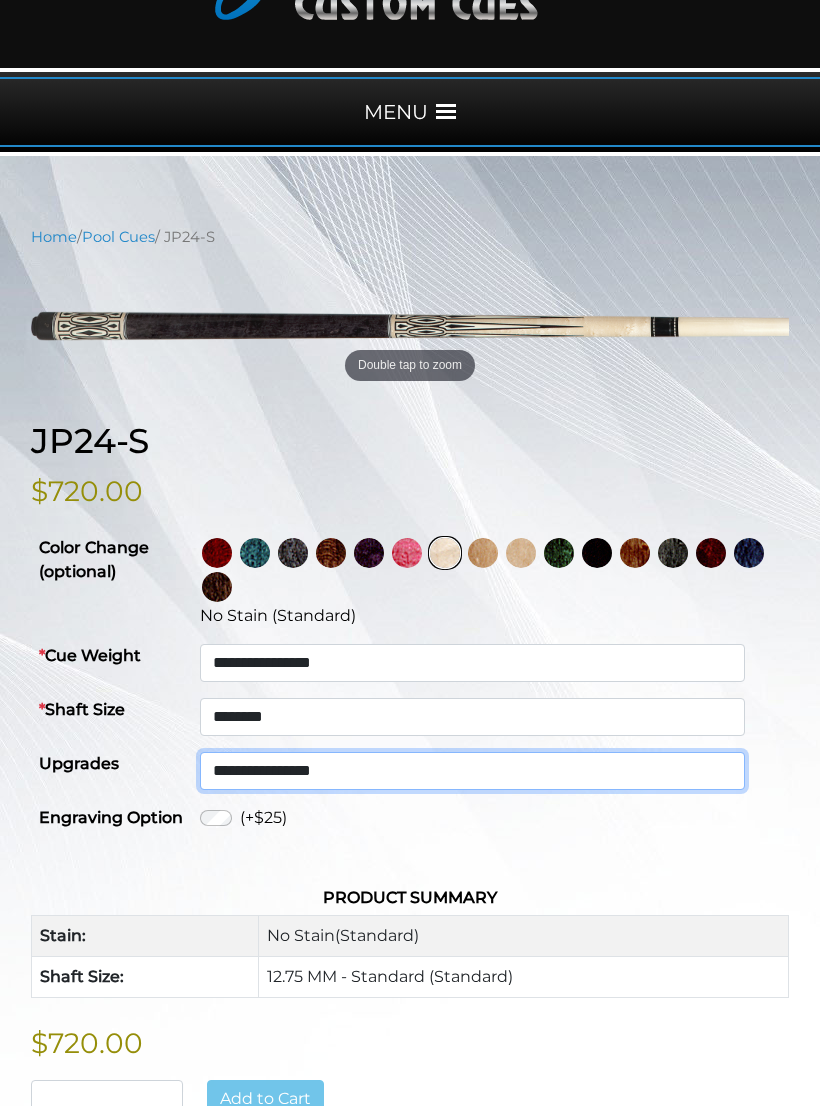 click on "**********" at bounding box center (472, 663) 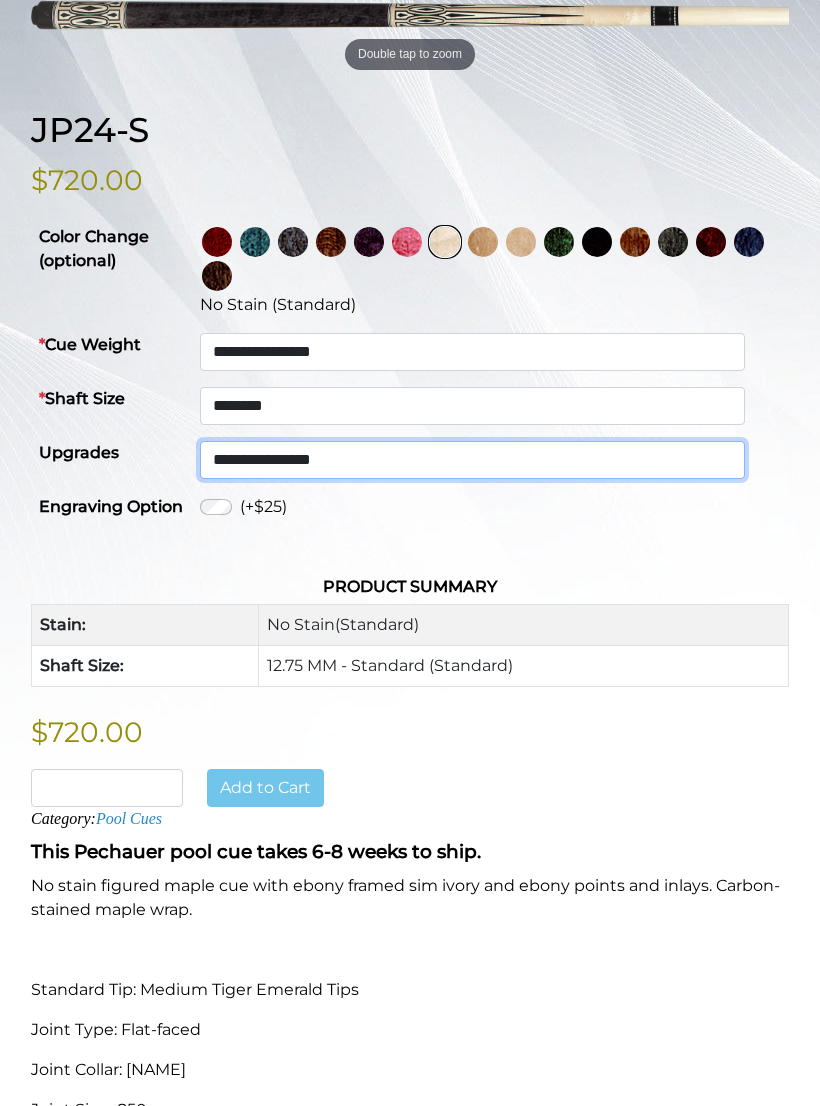 scroll, scrollTop: 0, scrollLeft: 0, axis: both 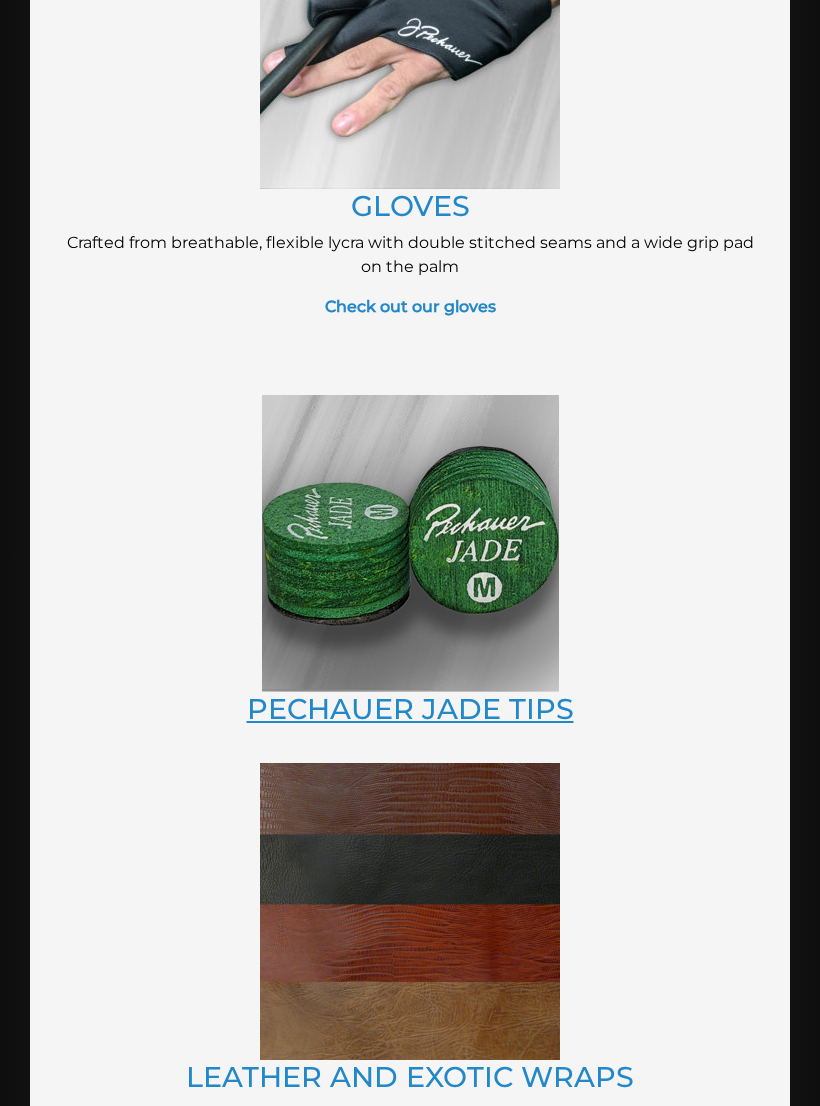 click on "PECHAUER JADE TIPS" at bounding box center [410, 708] 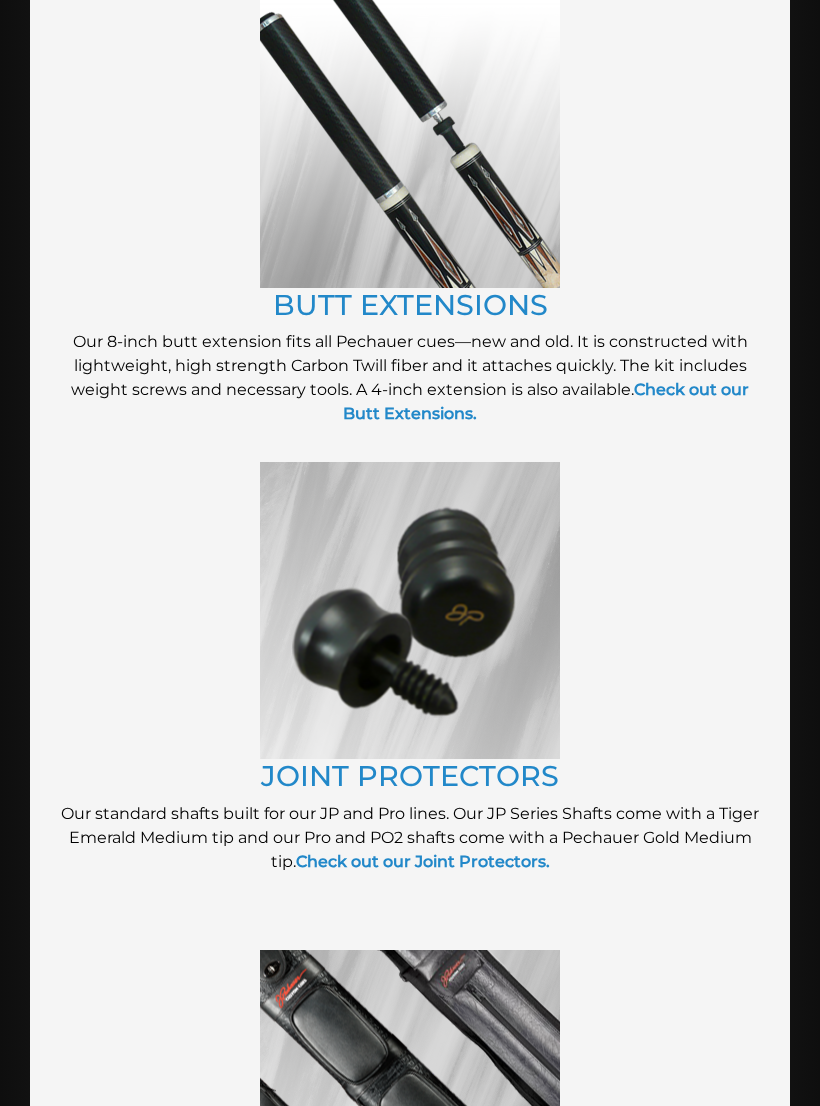 scroll, scrollTop: 521, scrollLeft: 0, axis: vertical 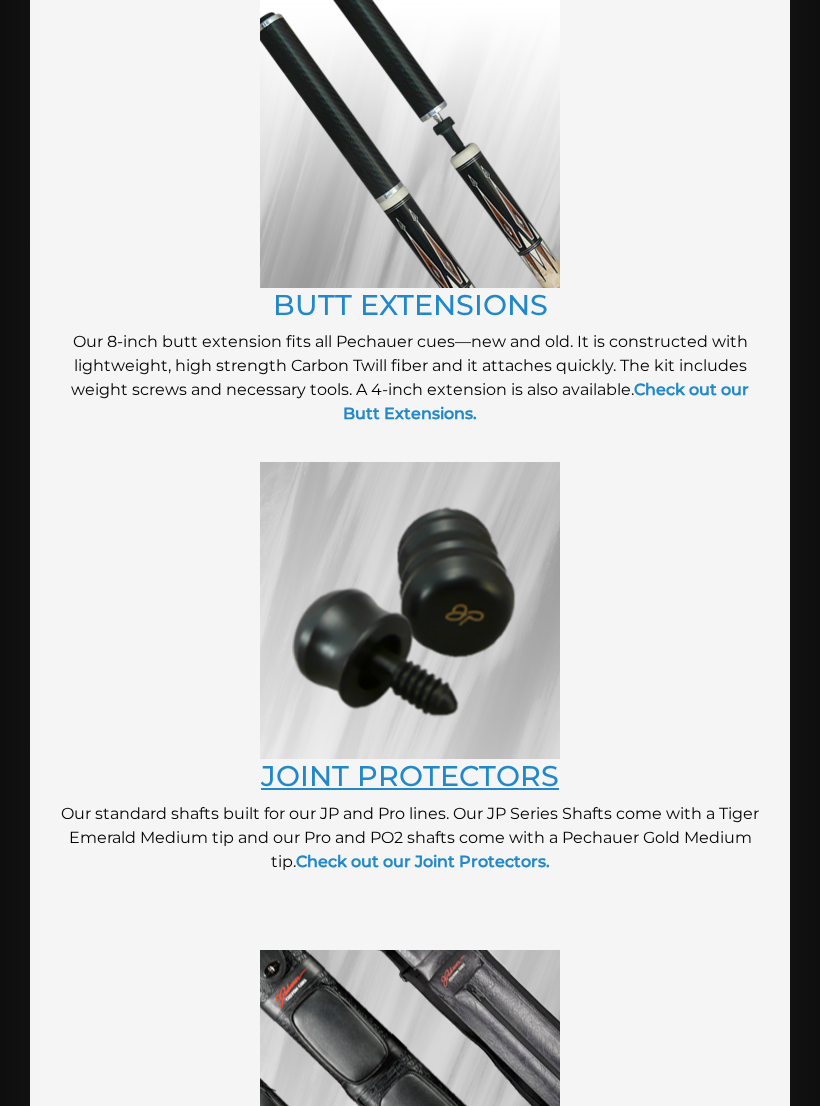 click on "JOINT PROTECTORS" at bounding box center (410, 776) 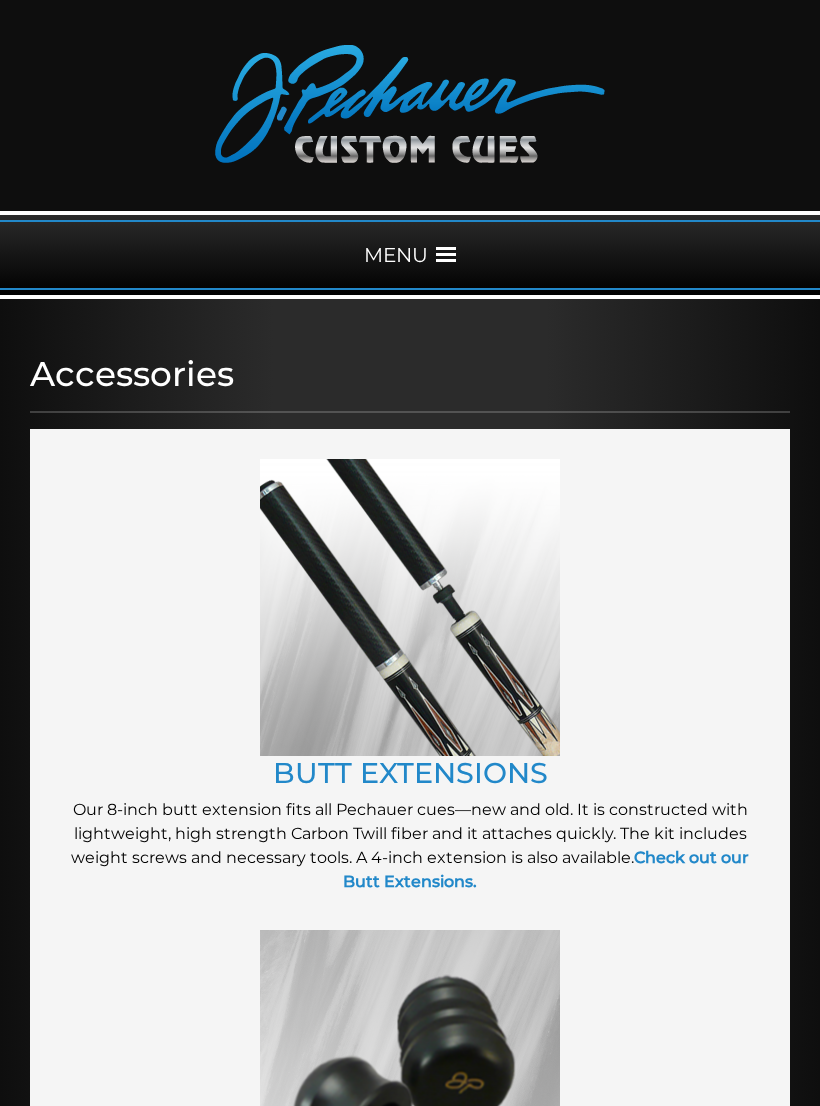 scroll, scrollTop: 0, scrollLeft: 0, axis: both 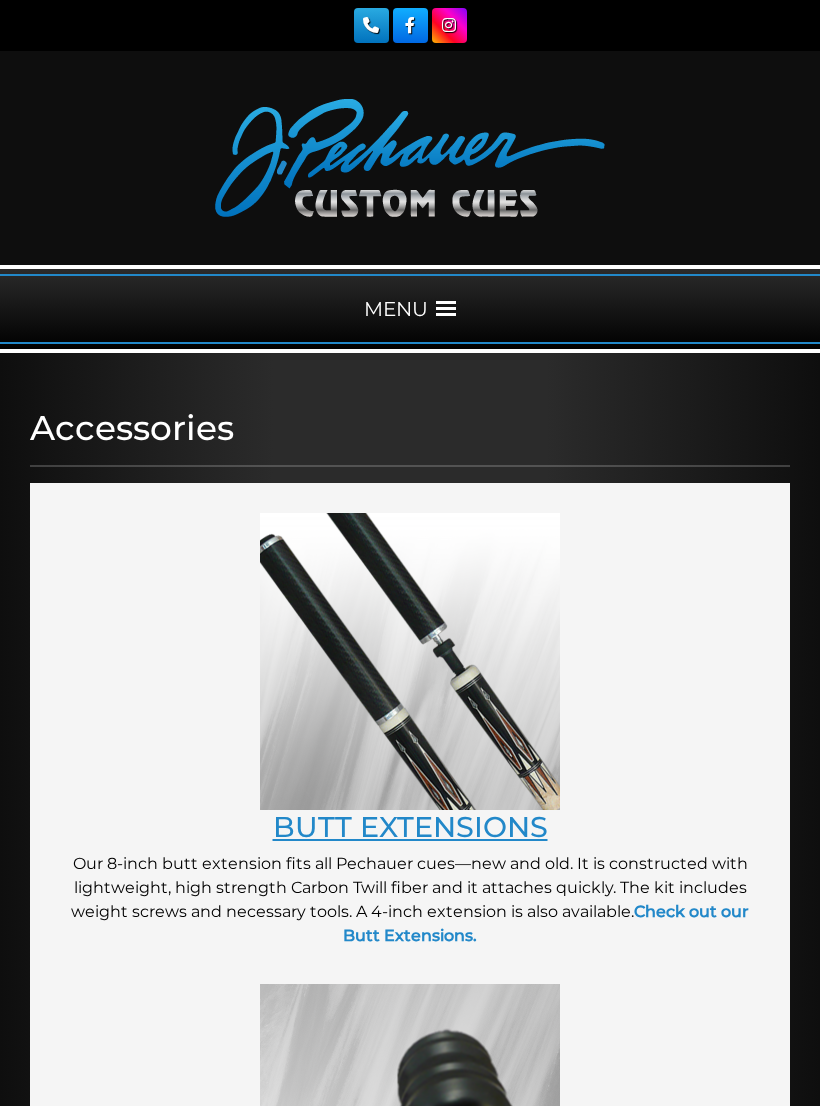 click on "BUTT EXTENSIONS" at bounding box center (410, 826) 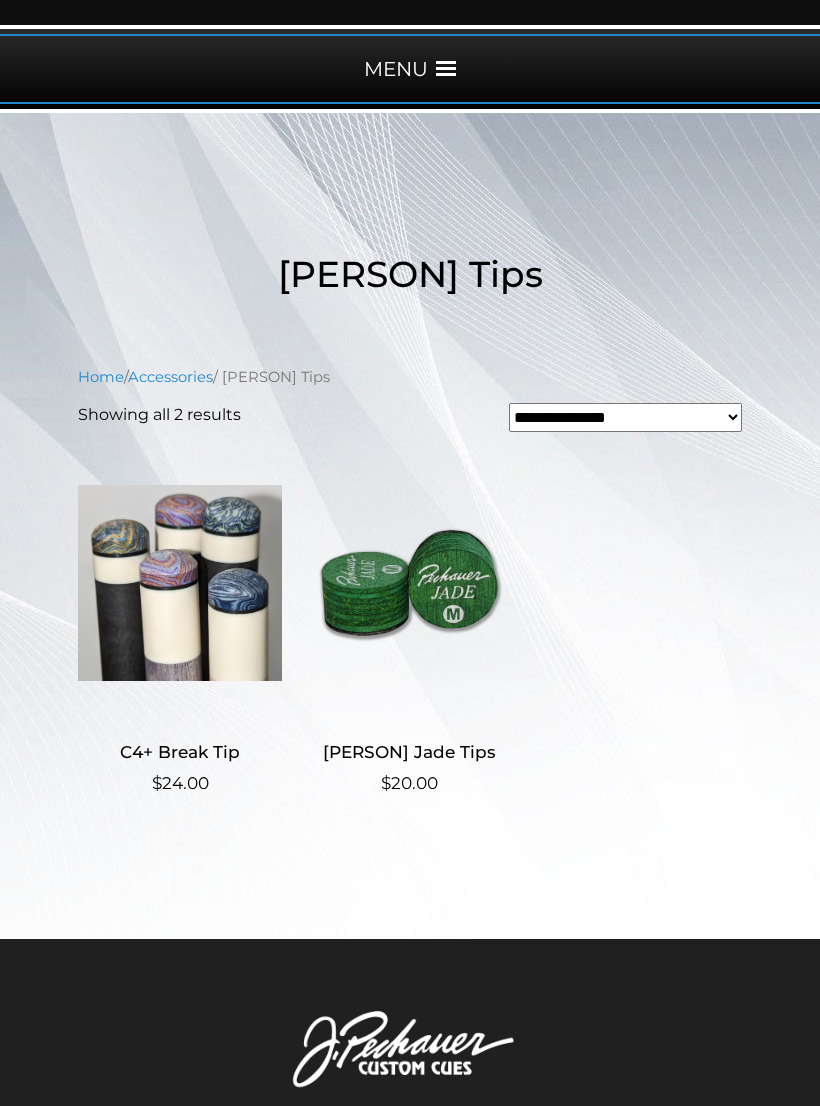scroll, scrollTop: 246, scrollLeft: 0, axis: vertical 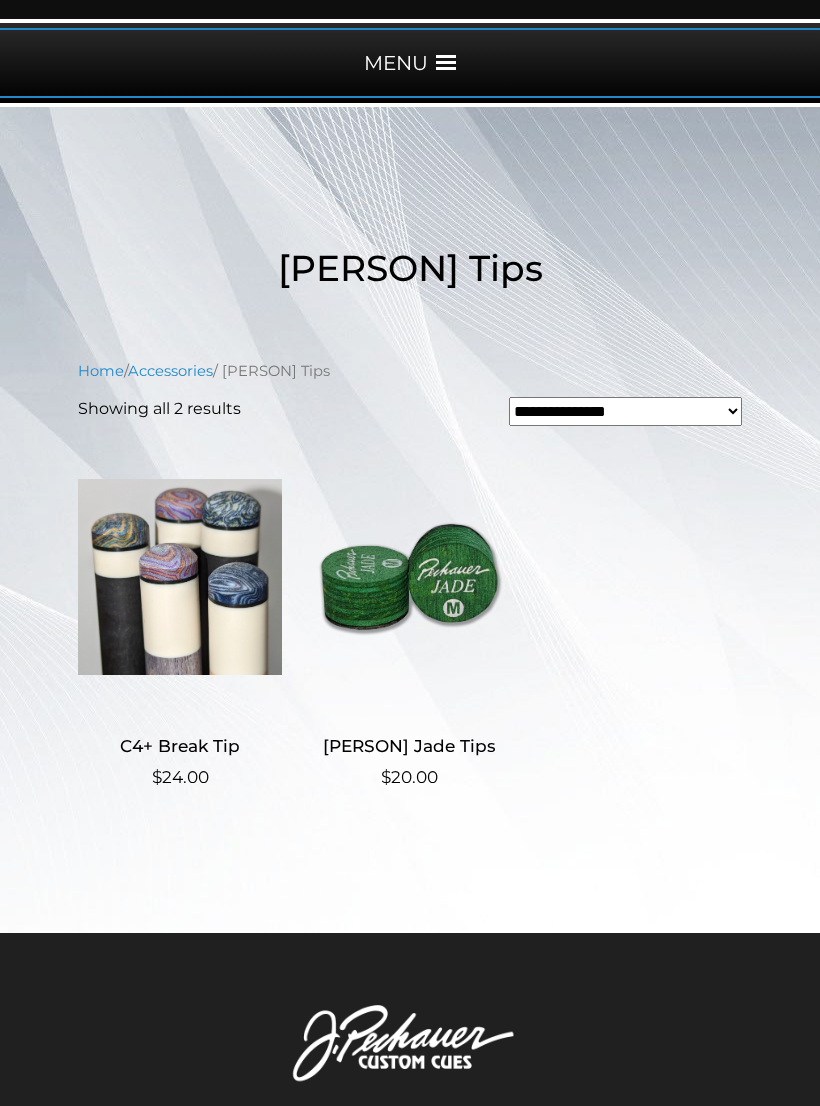 click at bounding box center [180, 577] 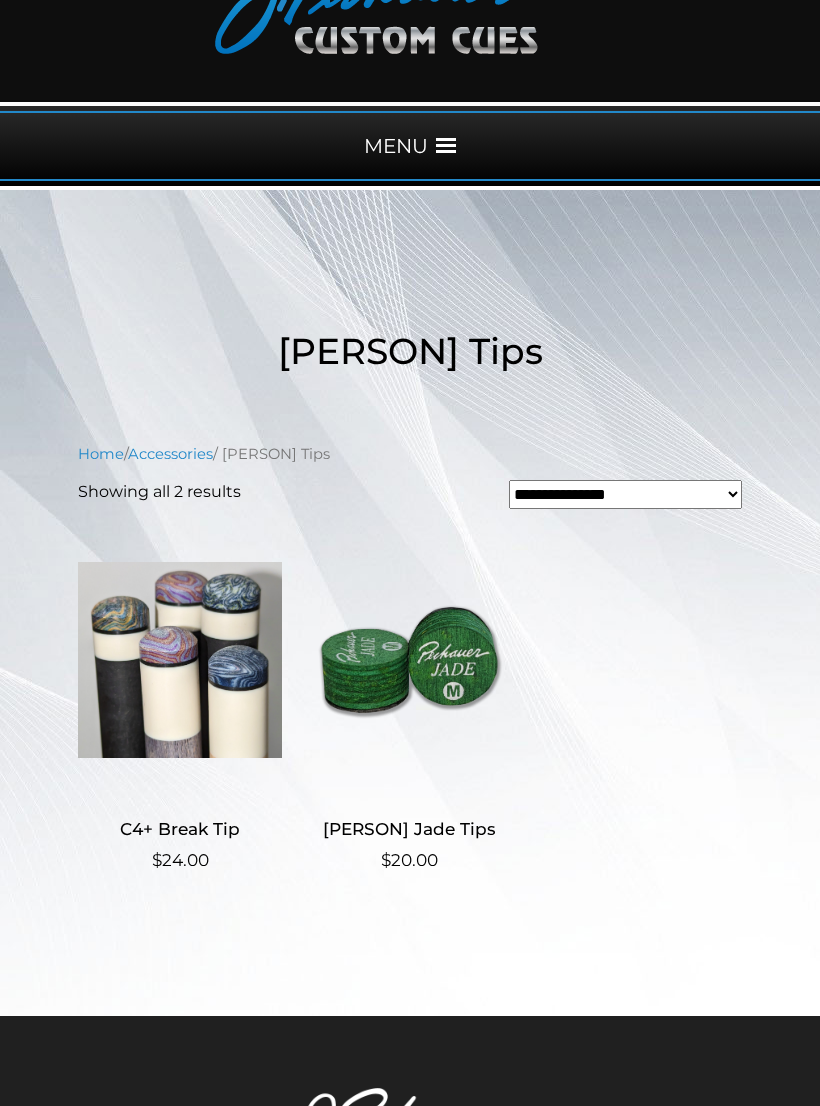 scroll, scrollTop: 0, scrollLeft: 0, axis: both 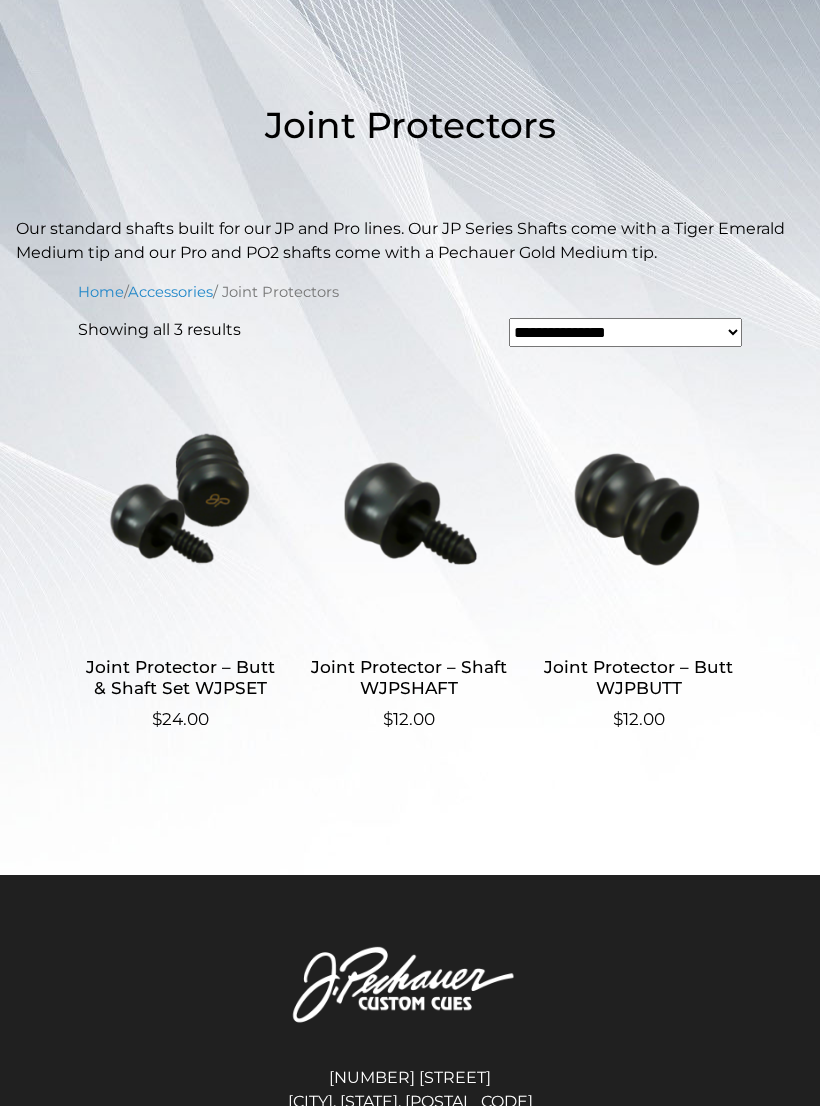click on "Joint Protector – Butt & Shaft Set WJPSET" at bounding box center (180, 678) 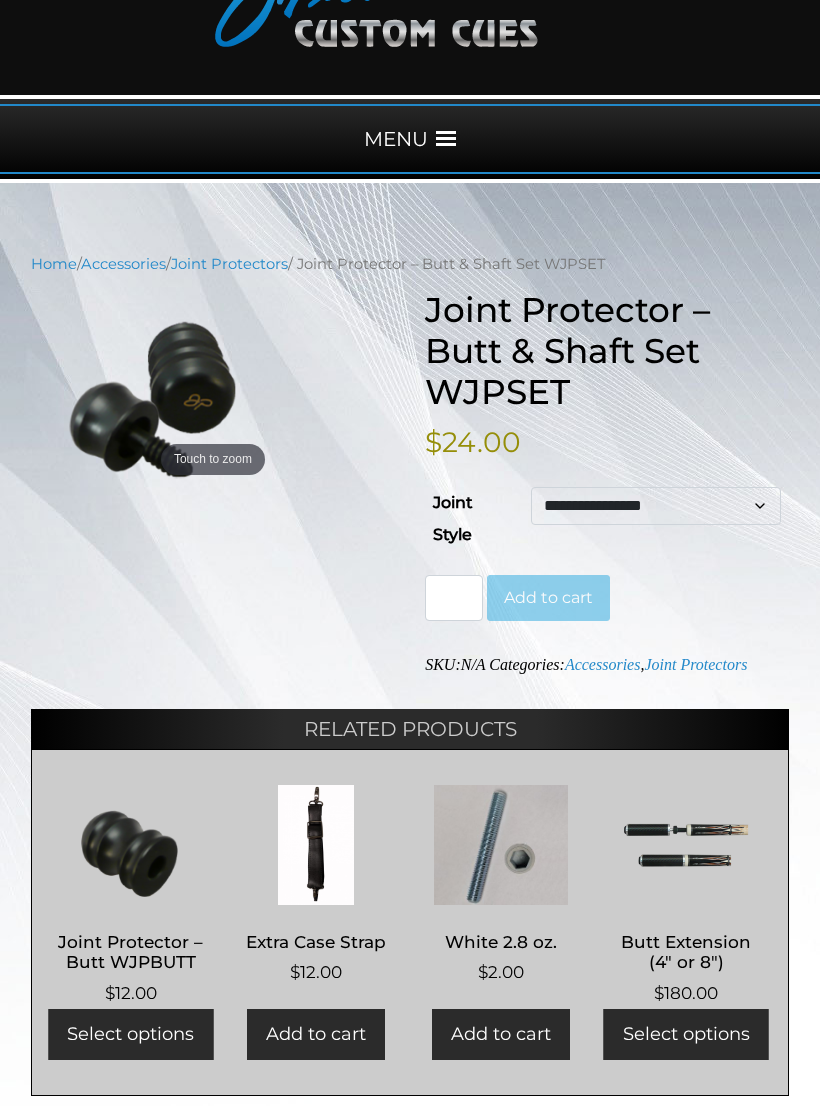 scroll, scrollTop: 175, scrollLeft: 0, axis: vertical 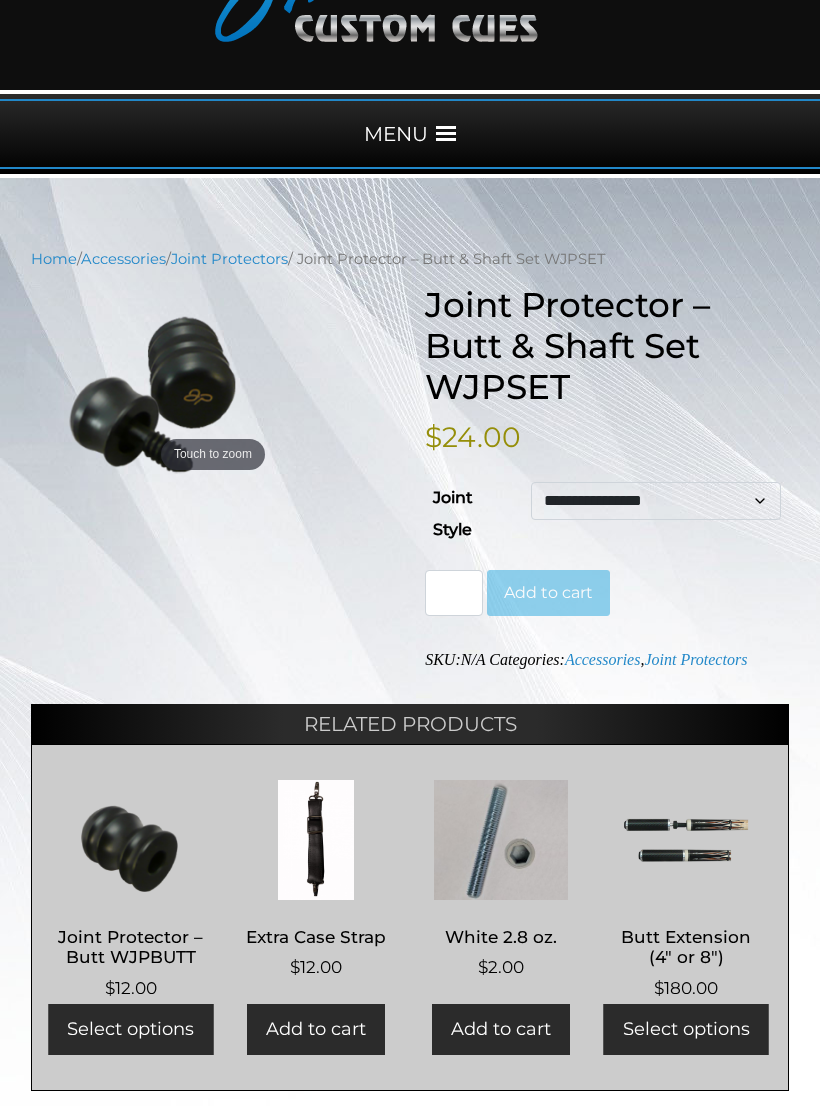 click on "**********" at bounding box center (656, 501) 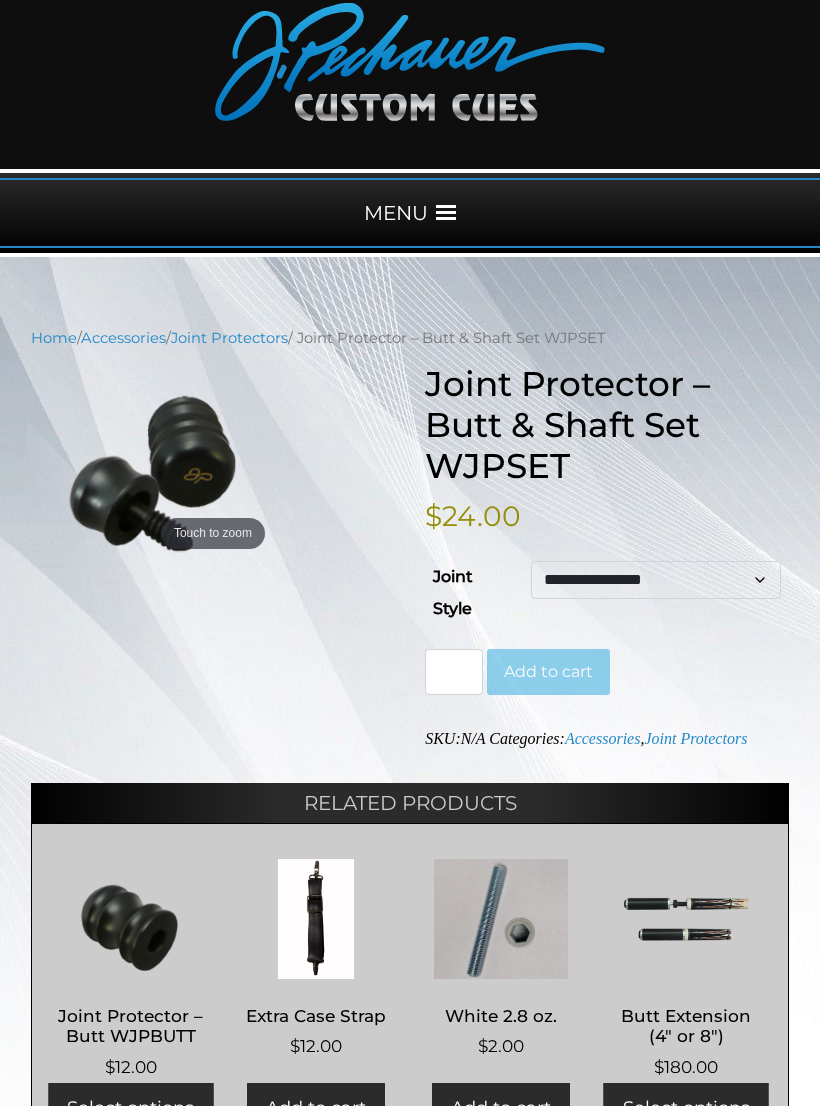 scroll, scrollTop: 0, scrollLeft: 0, axis: both 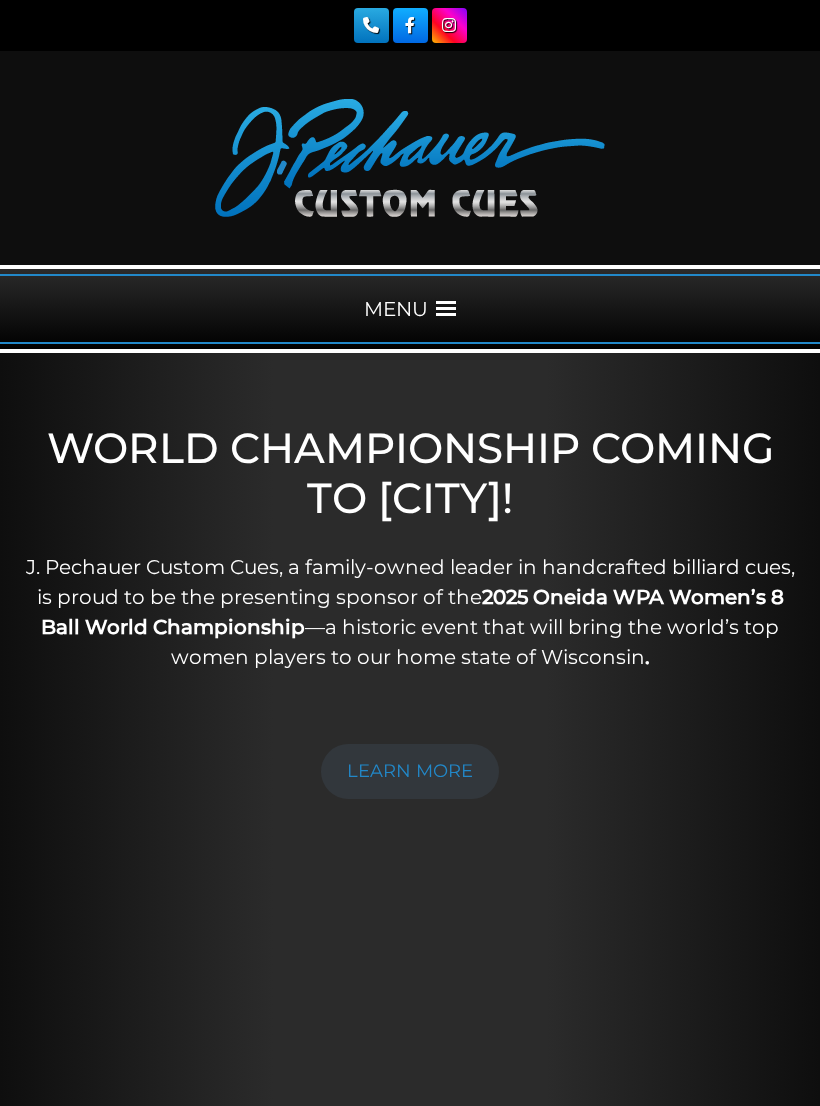click at bounding box center (446, 309) 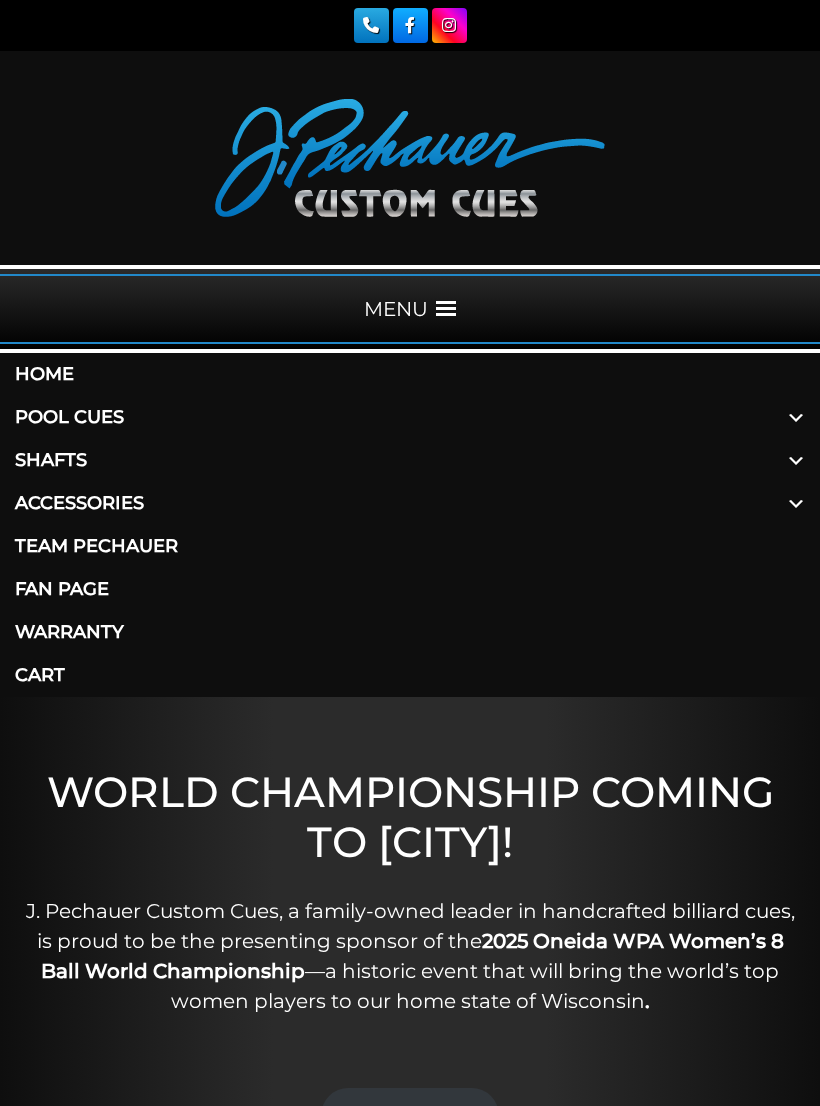 click on "Pool Cues" at bounding box center [410, 417] 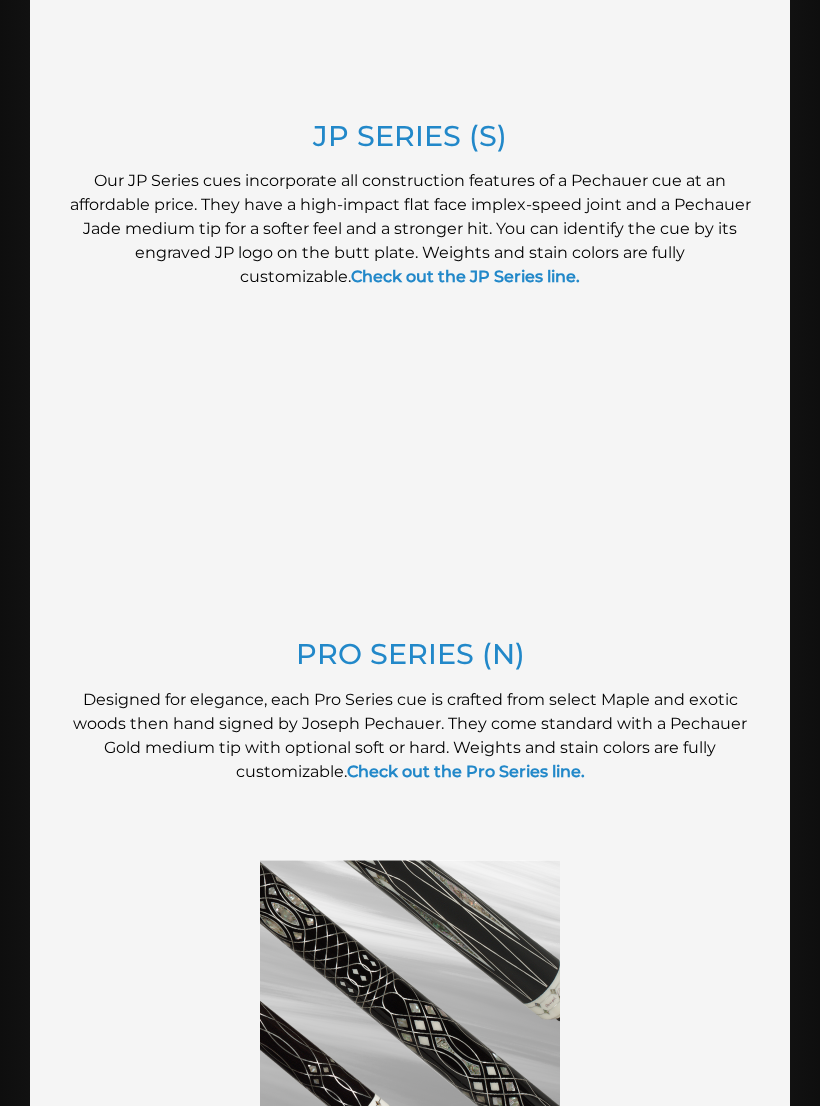 scroll, scrollTop: 1907, scrollLeft: 0, axis: vertical 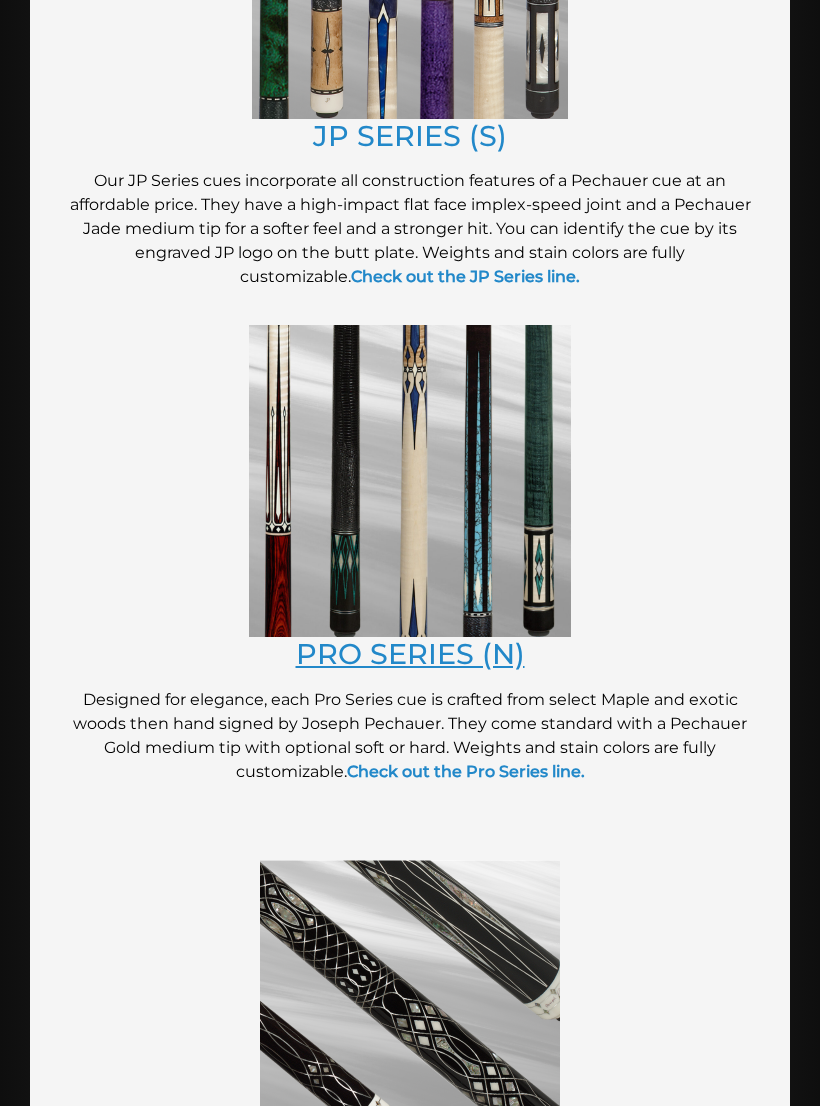 click on "PRO SERIES (N)" at bounding box center (410, 654) 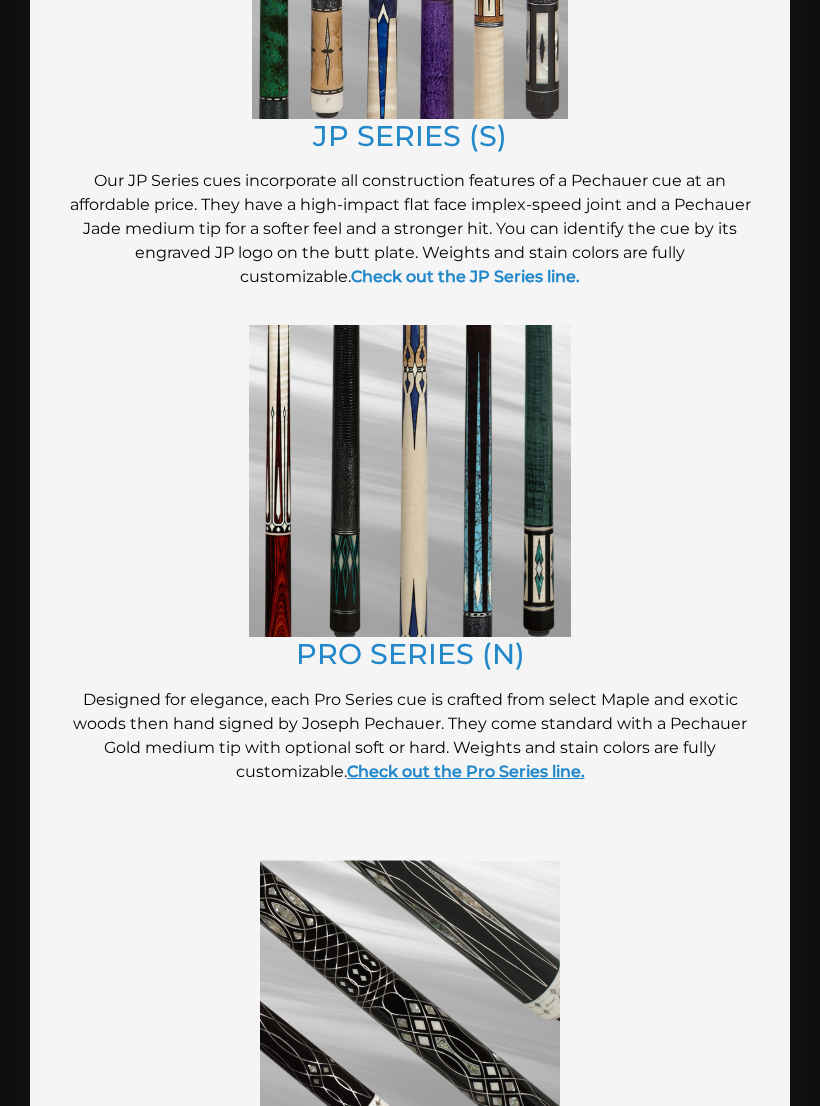 click on "Check out the Pro Series line." at bounding box center [466, 771] 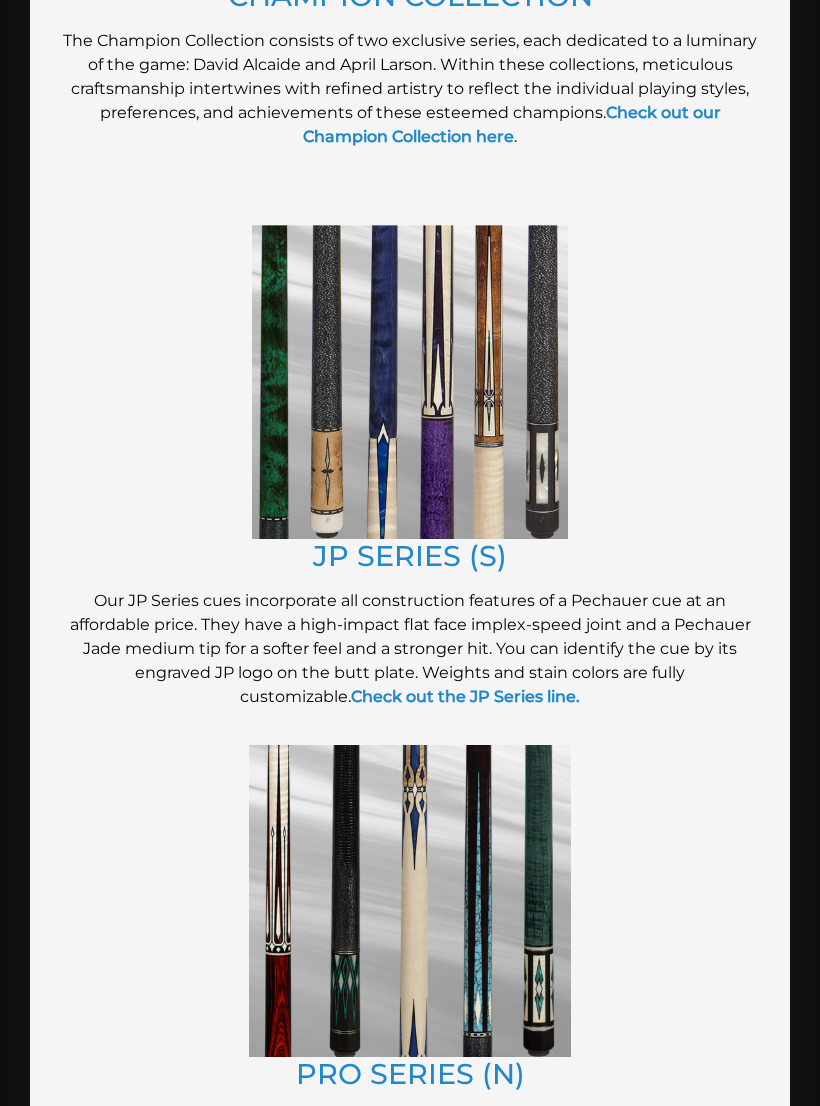 scroll, scrollTop: 1486, scrollLeft: 0, axis: vertical 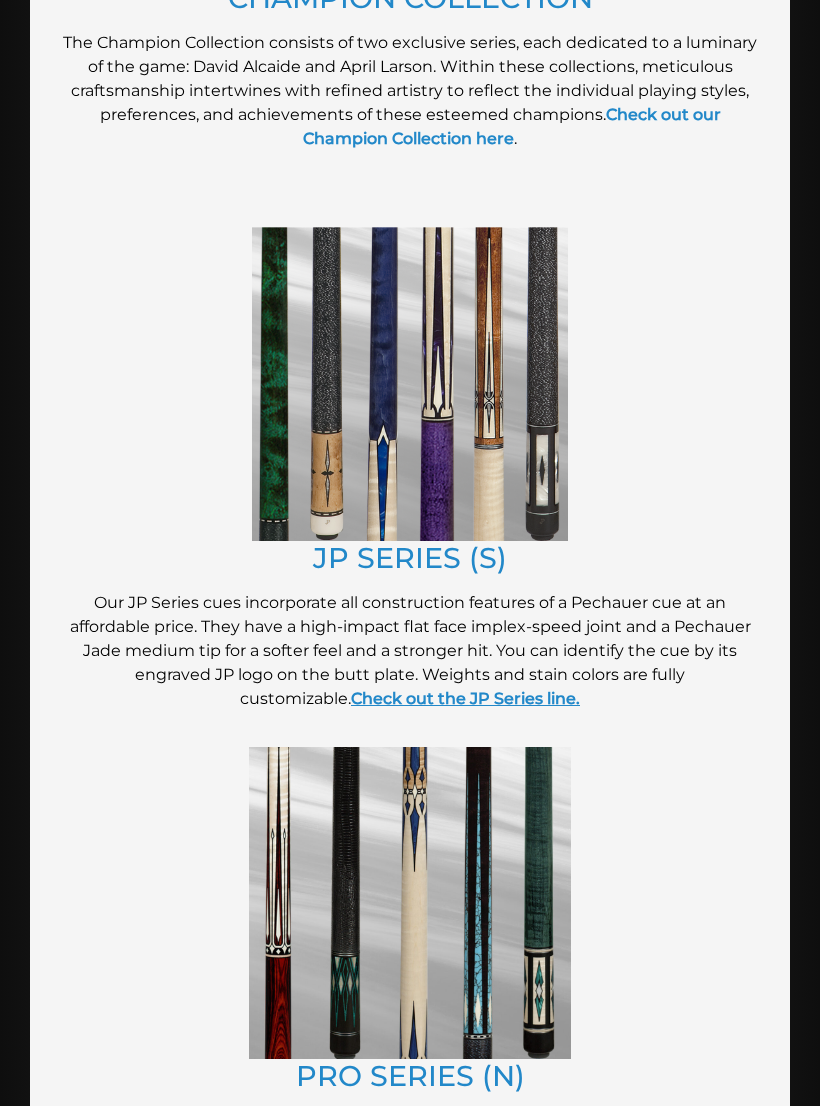 click on "Check out the JP Series line." at bounding box center (465, 698) 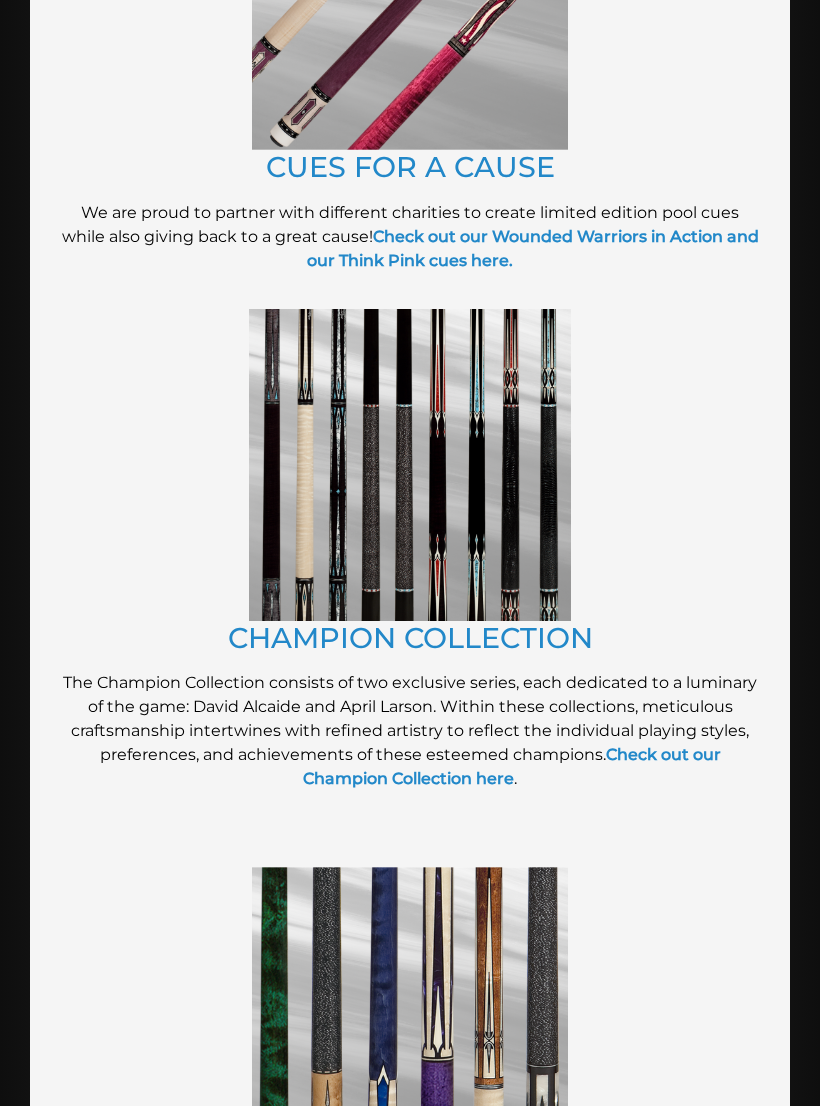 scroll, scrollTop: 843, scrollLeft: 0, axis: vertical 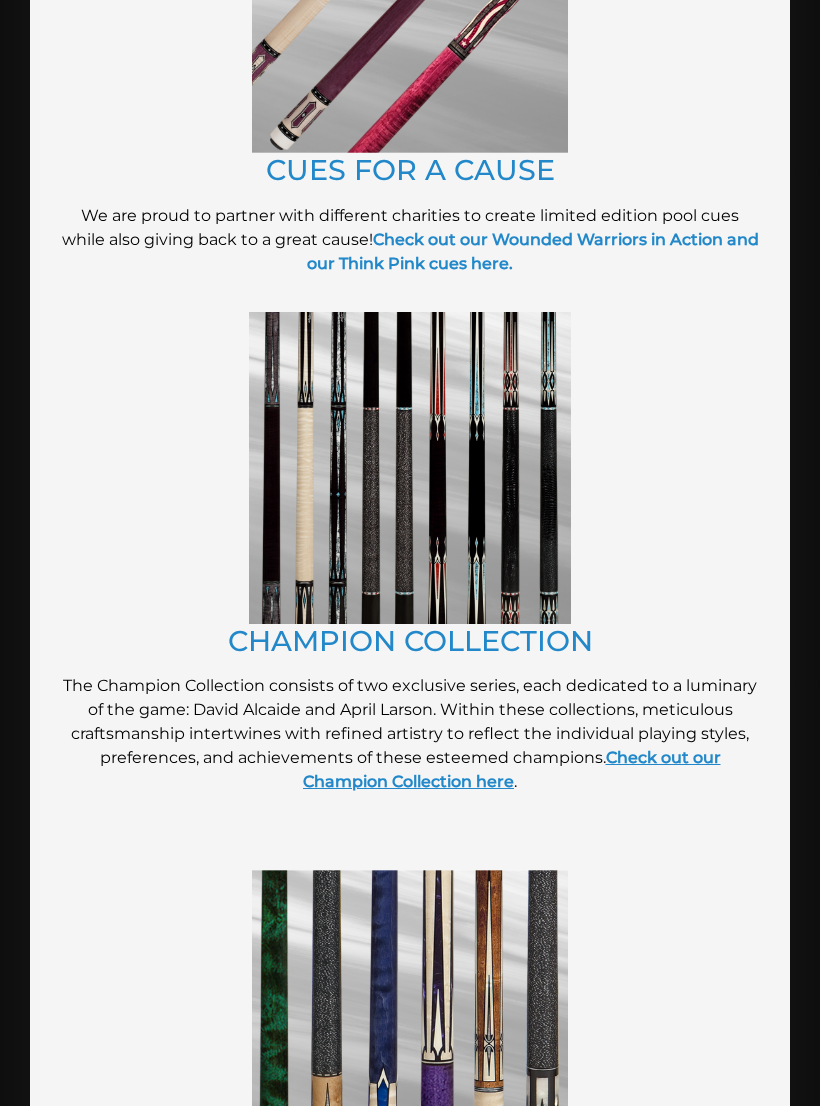 click on "Check out our Champion Collection here" at bounding box center [512, 769] 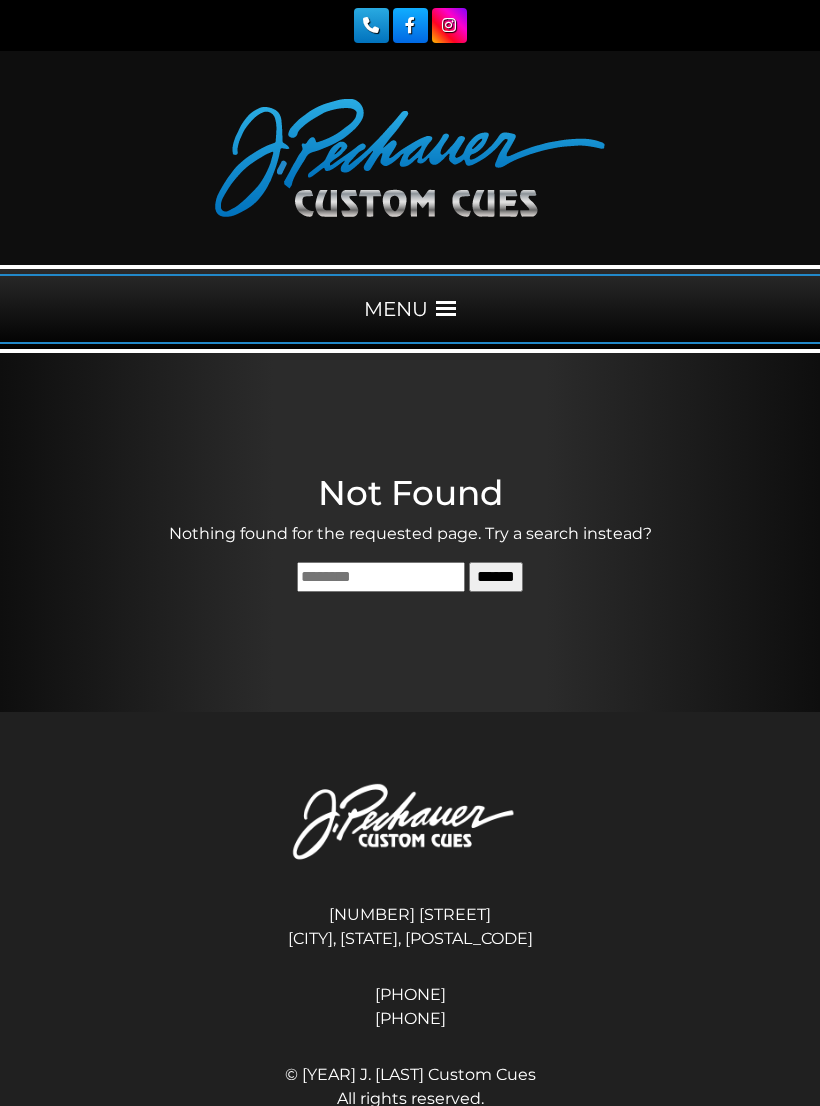 scroll, scrollTop: 0, scrollLeft: 0, axis: both 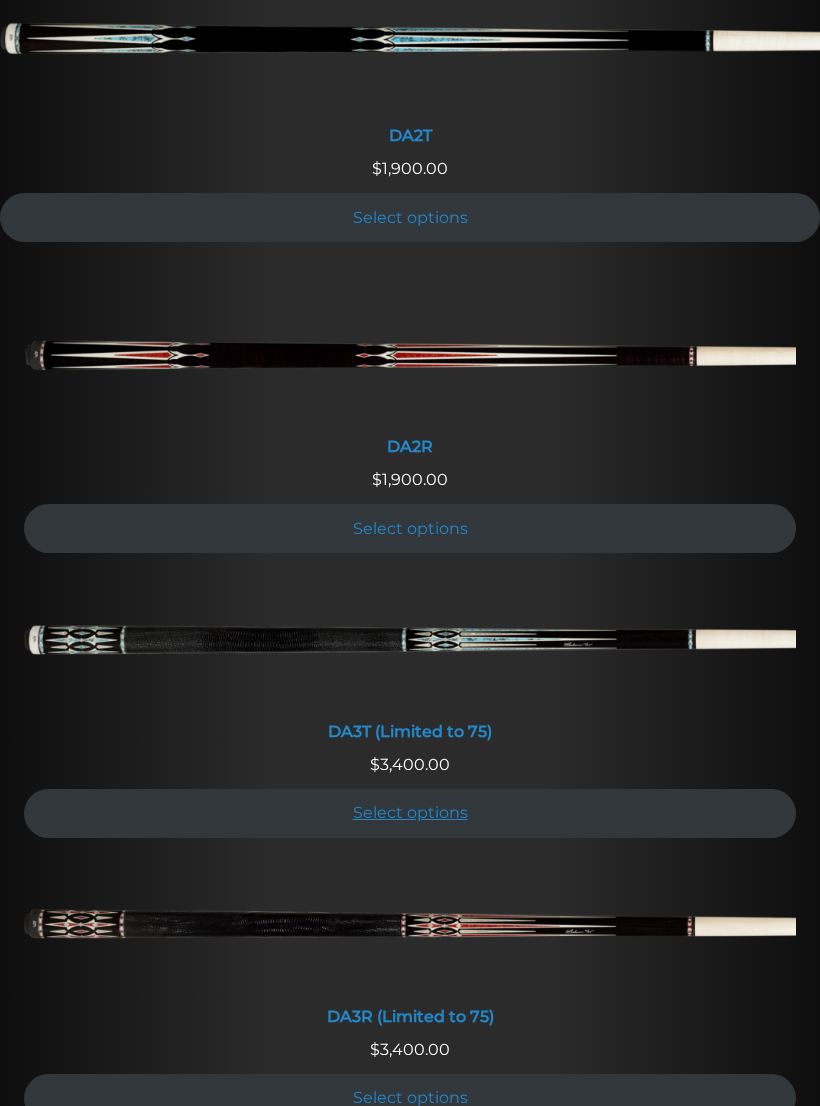 click on "Select options" at bounding box center (410, 813) 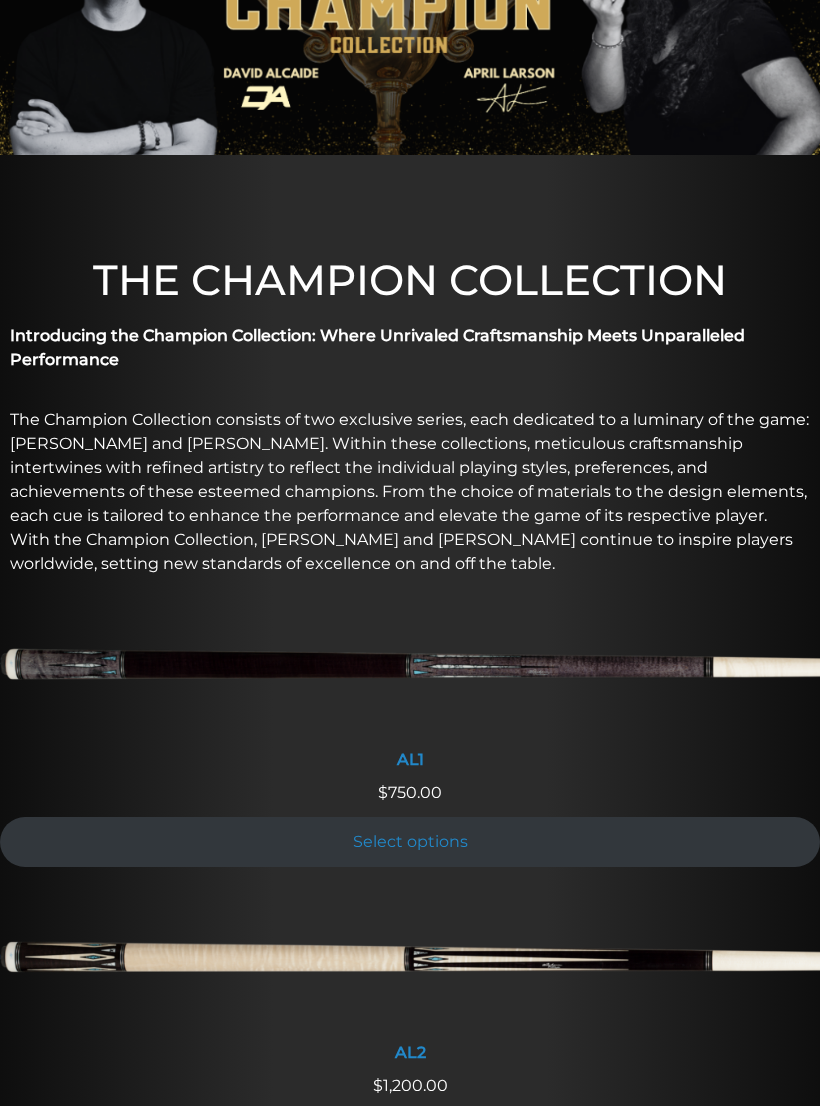 scroll, scrollTop: 471, scrollLeft: 0, axis: vertical 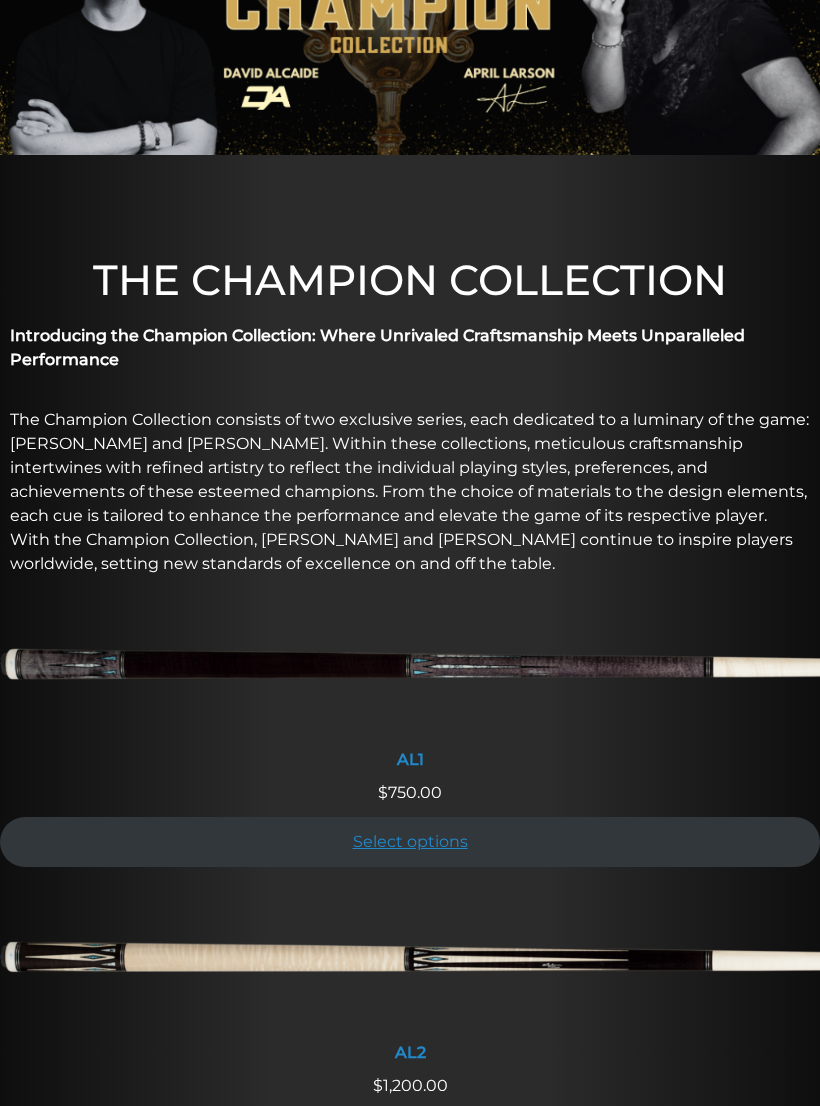 click on "Select options" at bounding box center [410, 841] 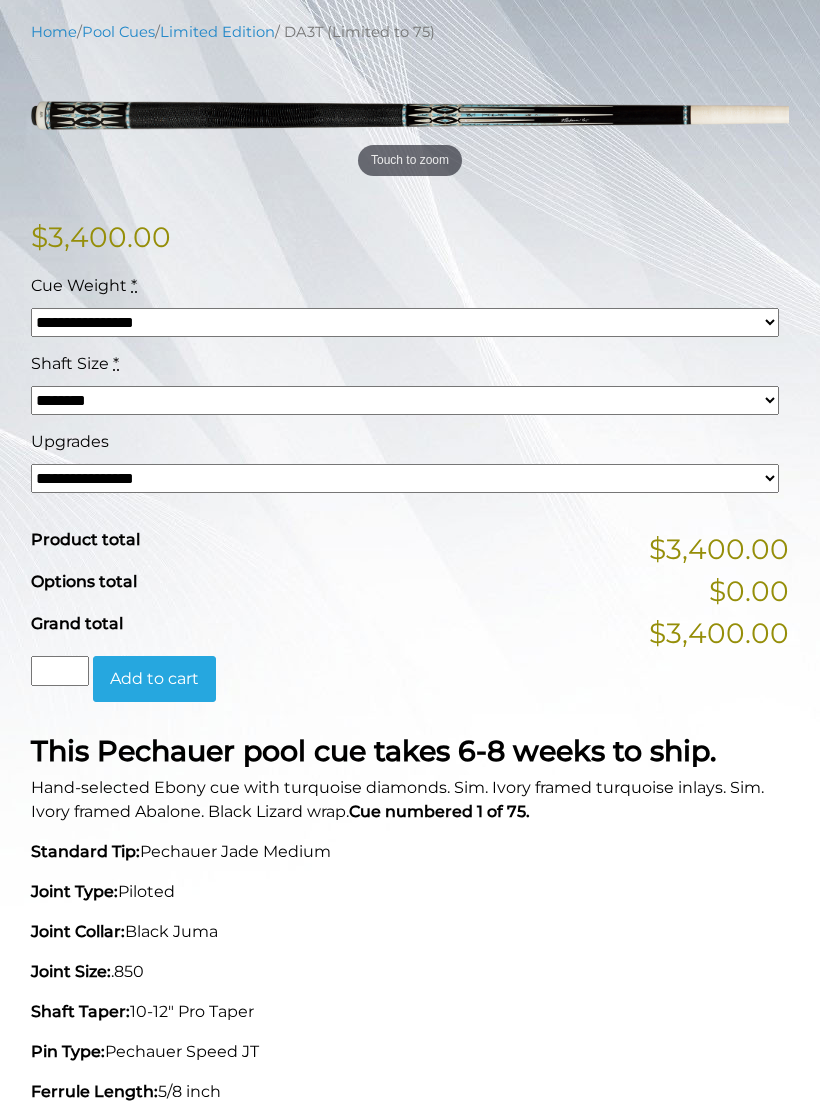 scroll, scrollTop: 404, scrollLeft: 0, axis: vertical 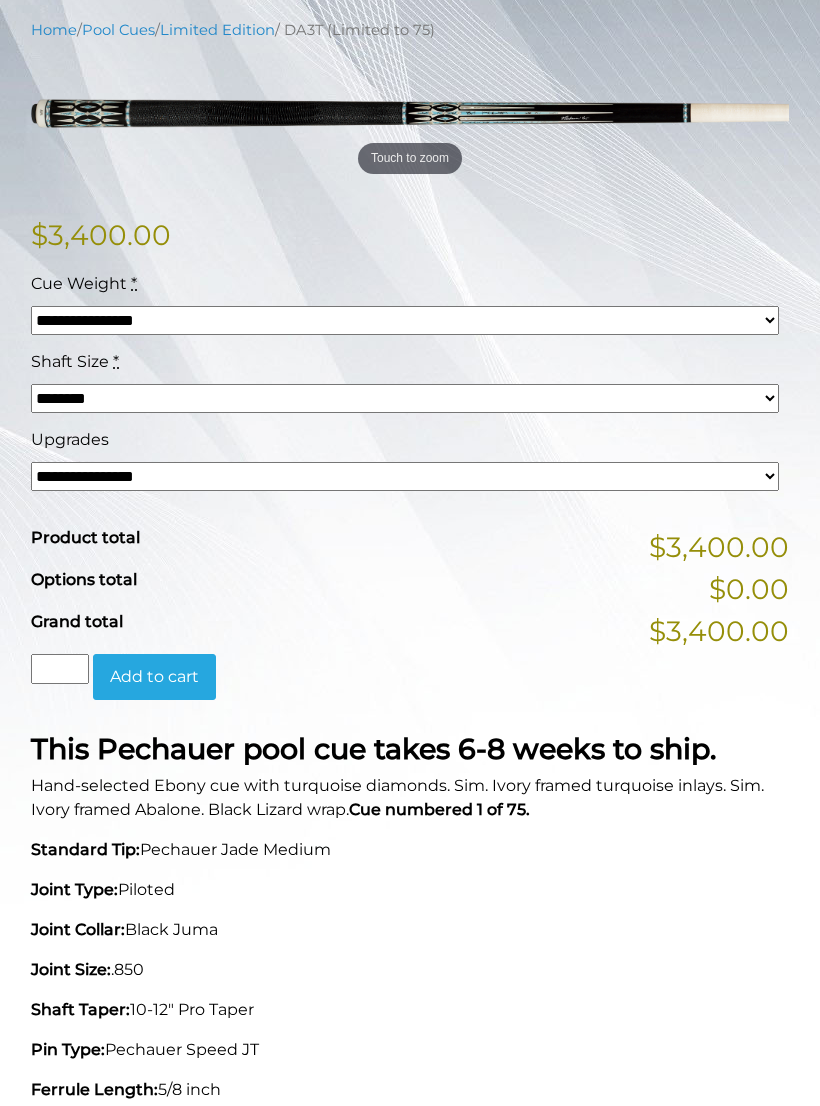 click on "**********" at bounding box center [405, 476] 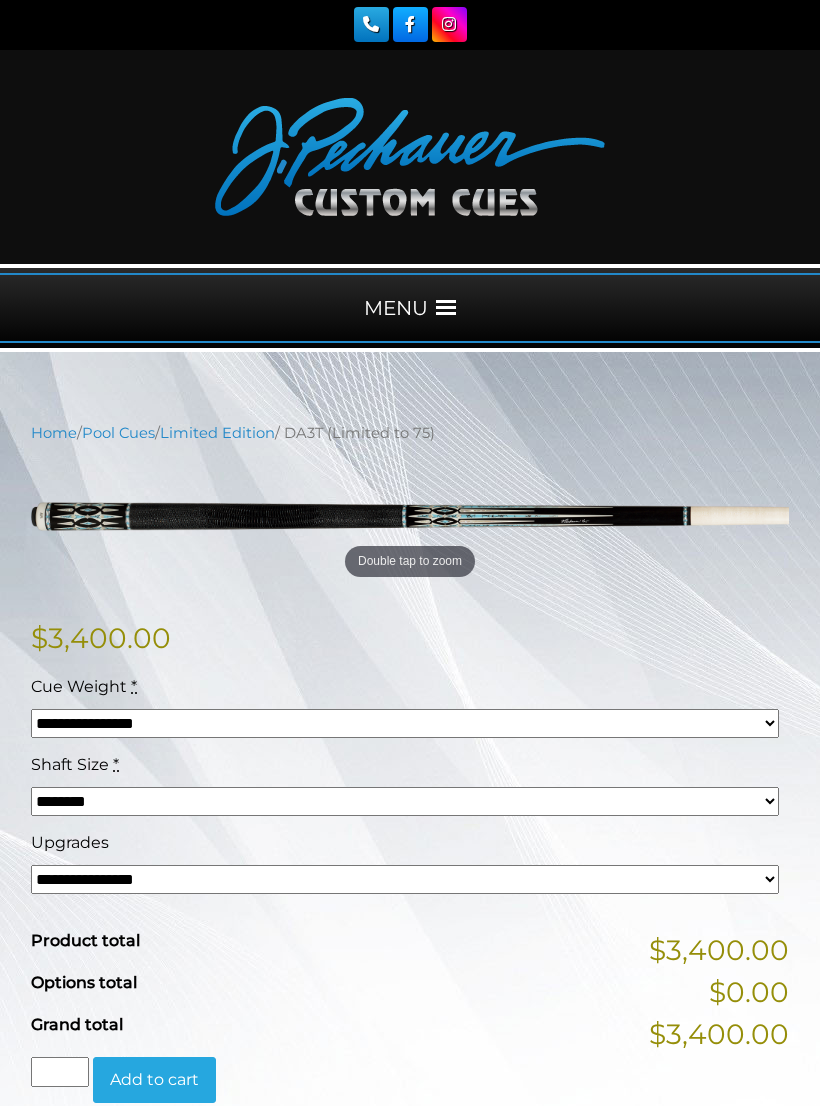 scroll, scrollTop: 0, scrollLeft: 0, axis: both 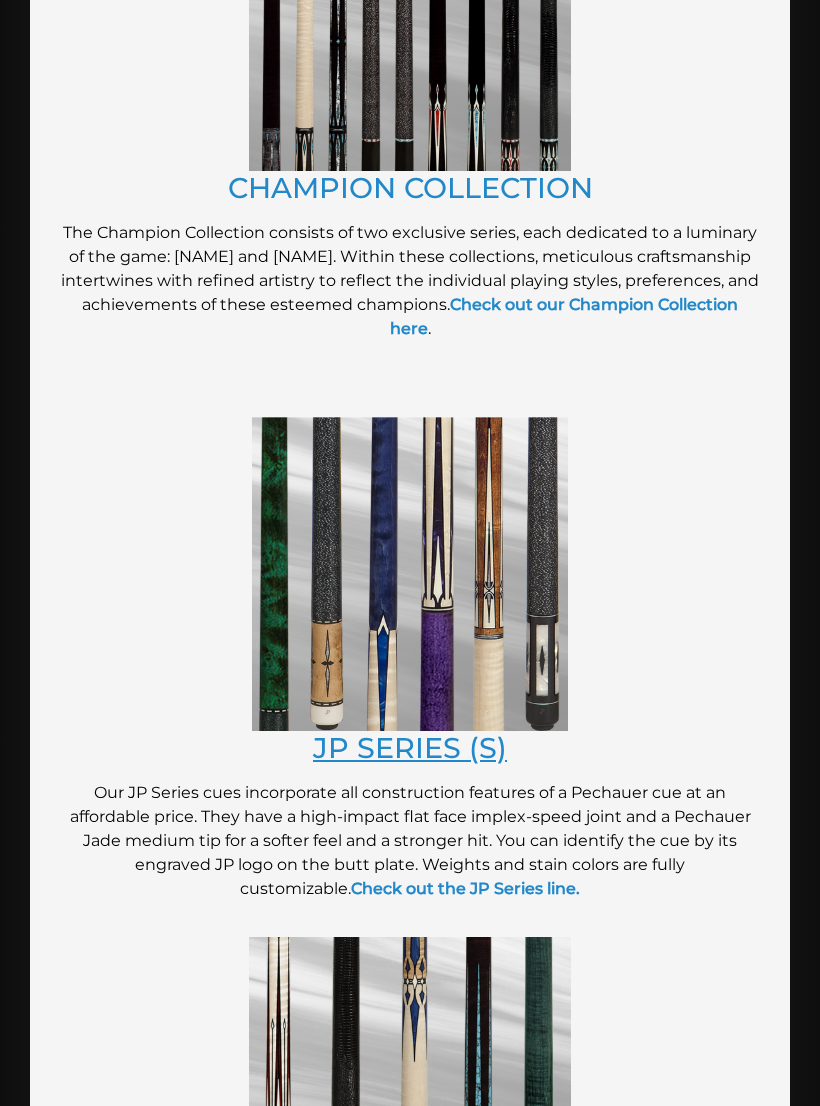 click on "JP SERIES (S)" at bounding box center (410, 747) 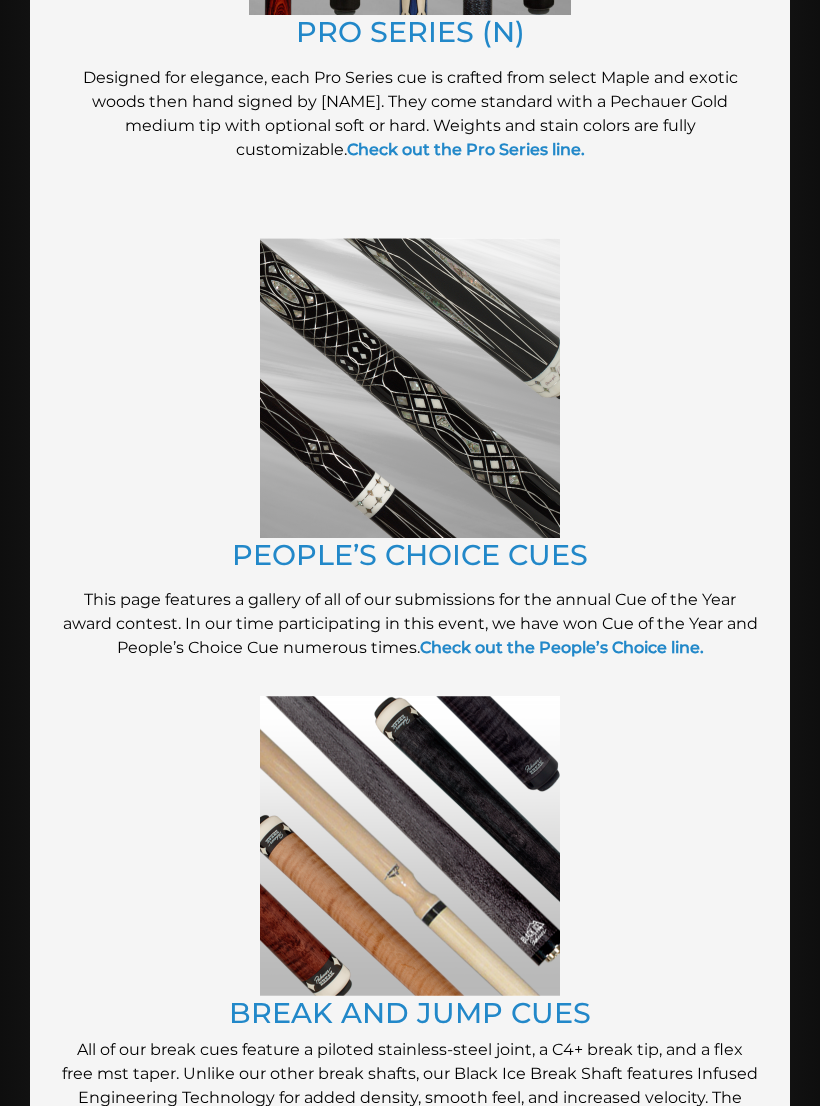 scroll, scrollTop: 2527, scrollLeft: 0, axis: vertical 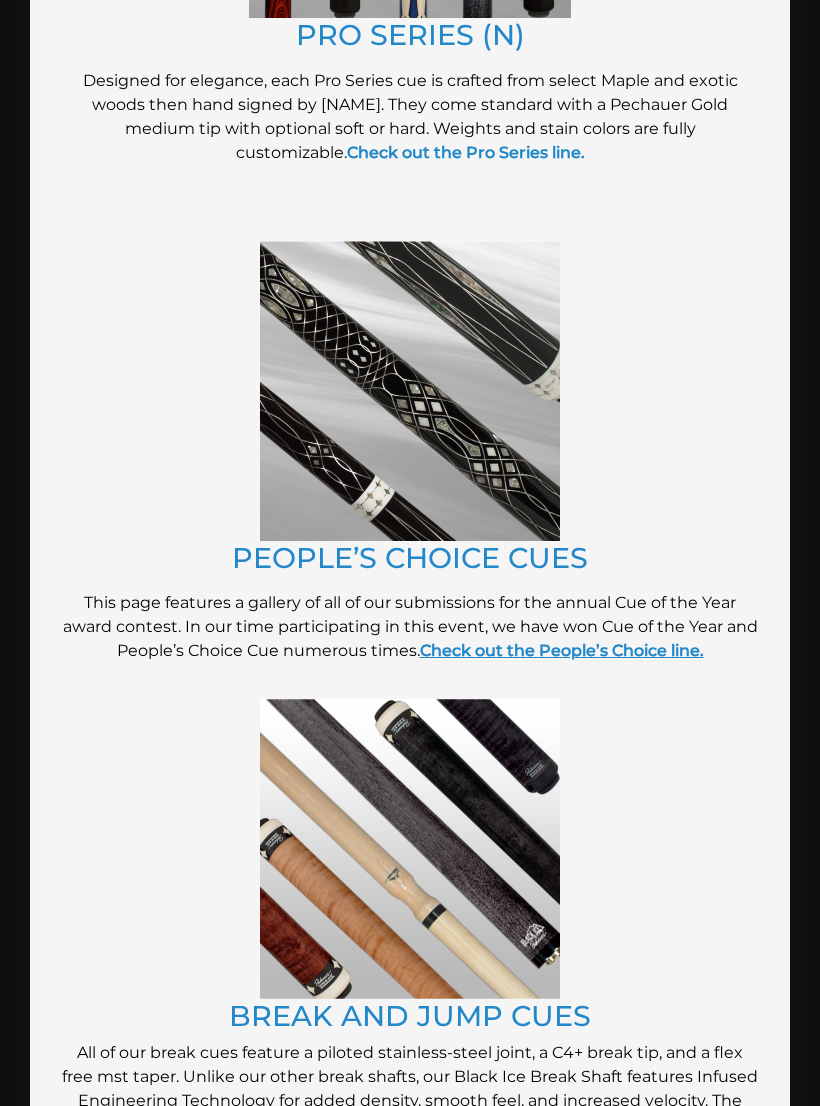 click on "Check out the People’s Choice line." at bounding box center [562, 650] 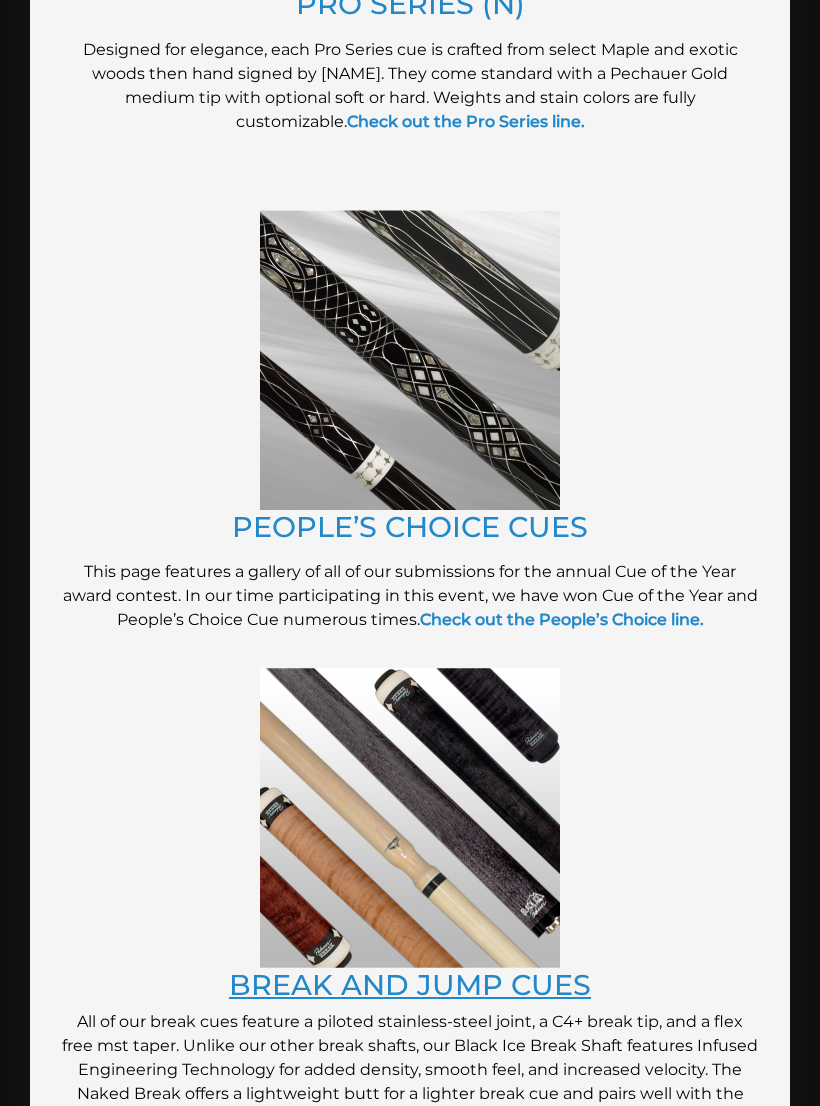 click on "BREAK AND JUMP CUES" at bounding box center (410, 984) 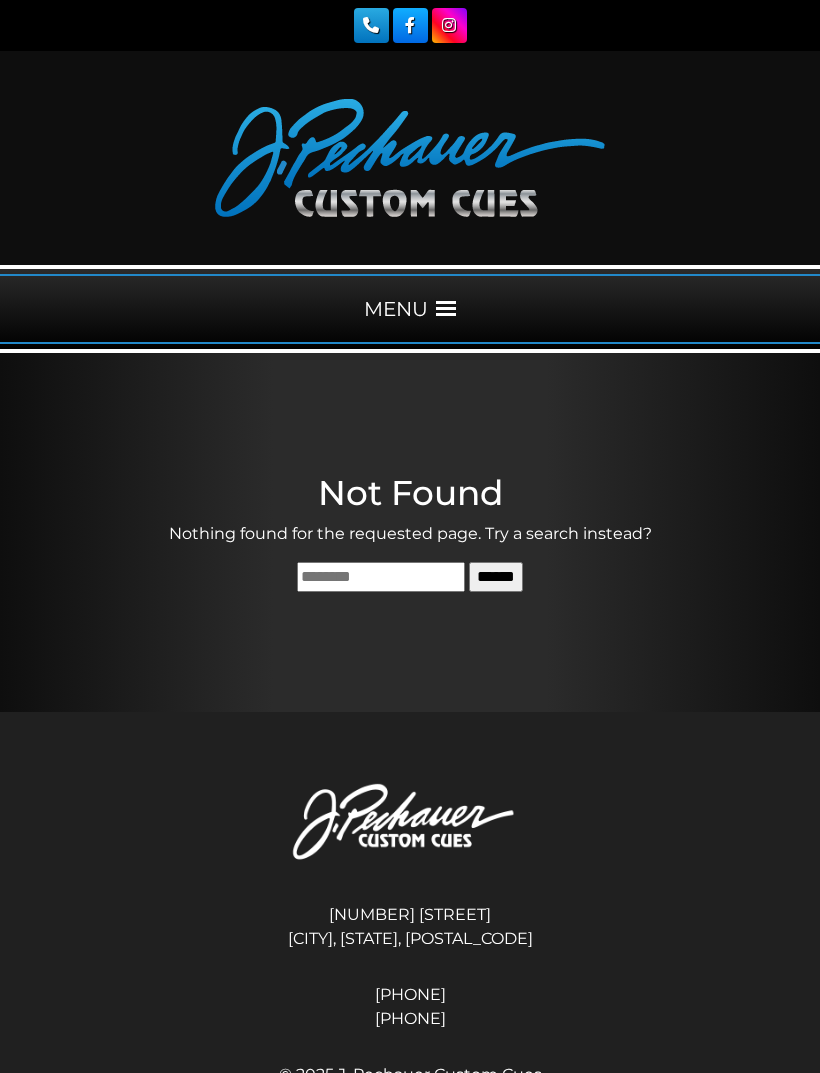scroll, scrollTop: 0, scrollLeft: 0, axis: both 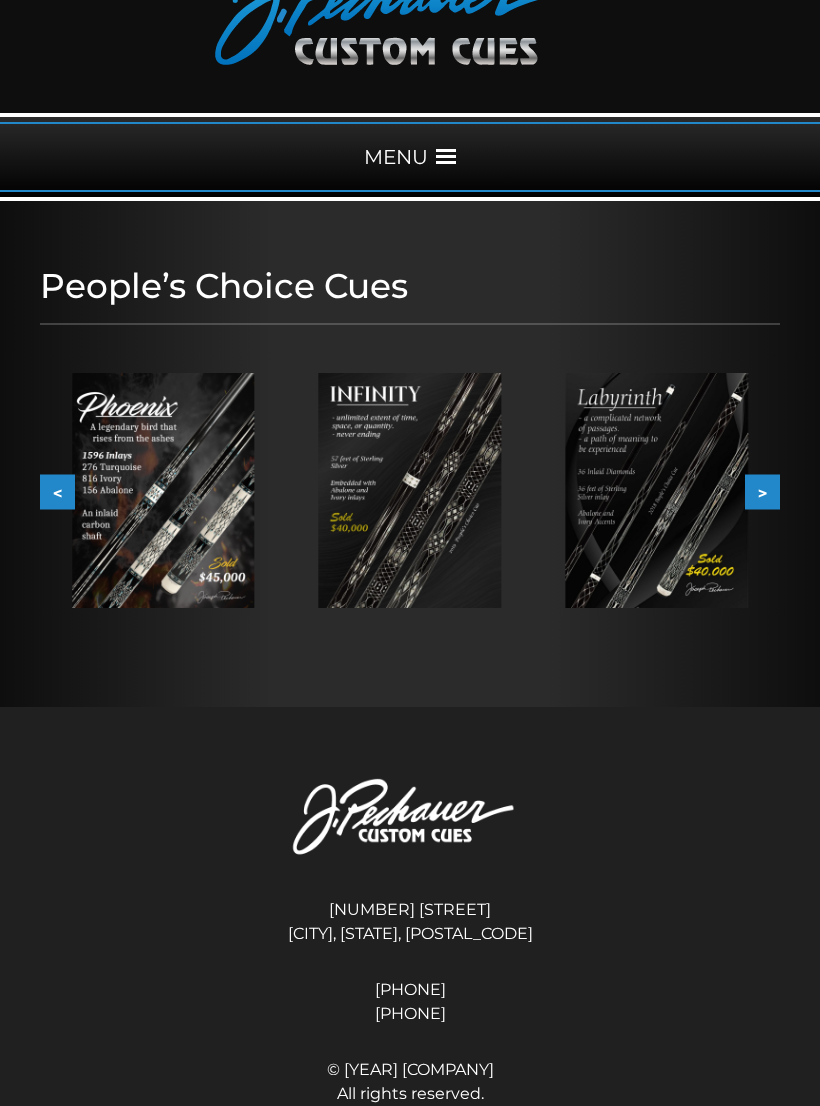 click at bounding box center [410, 490] 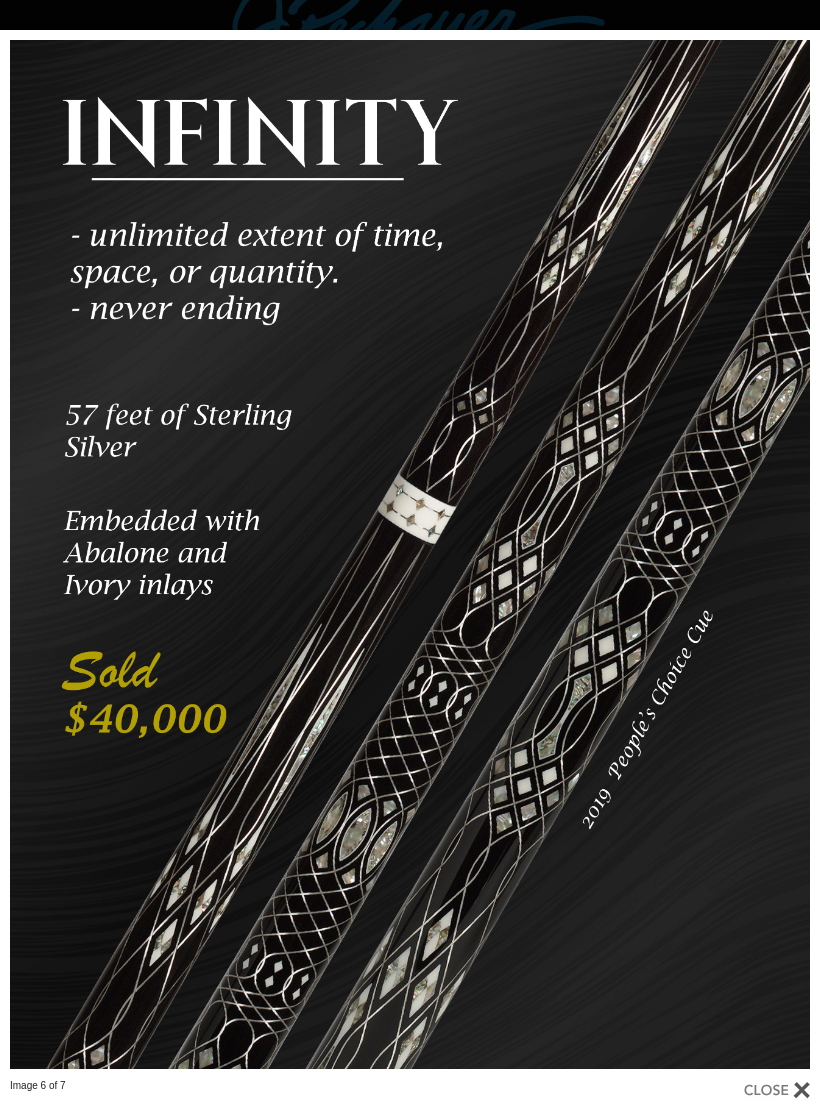 scroll, scrollTop: 0, scrollLeft: 0, axis: both 